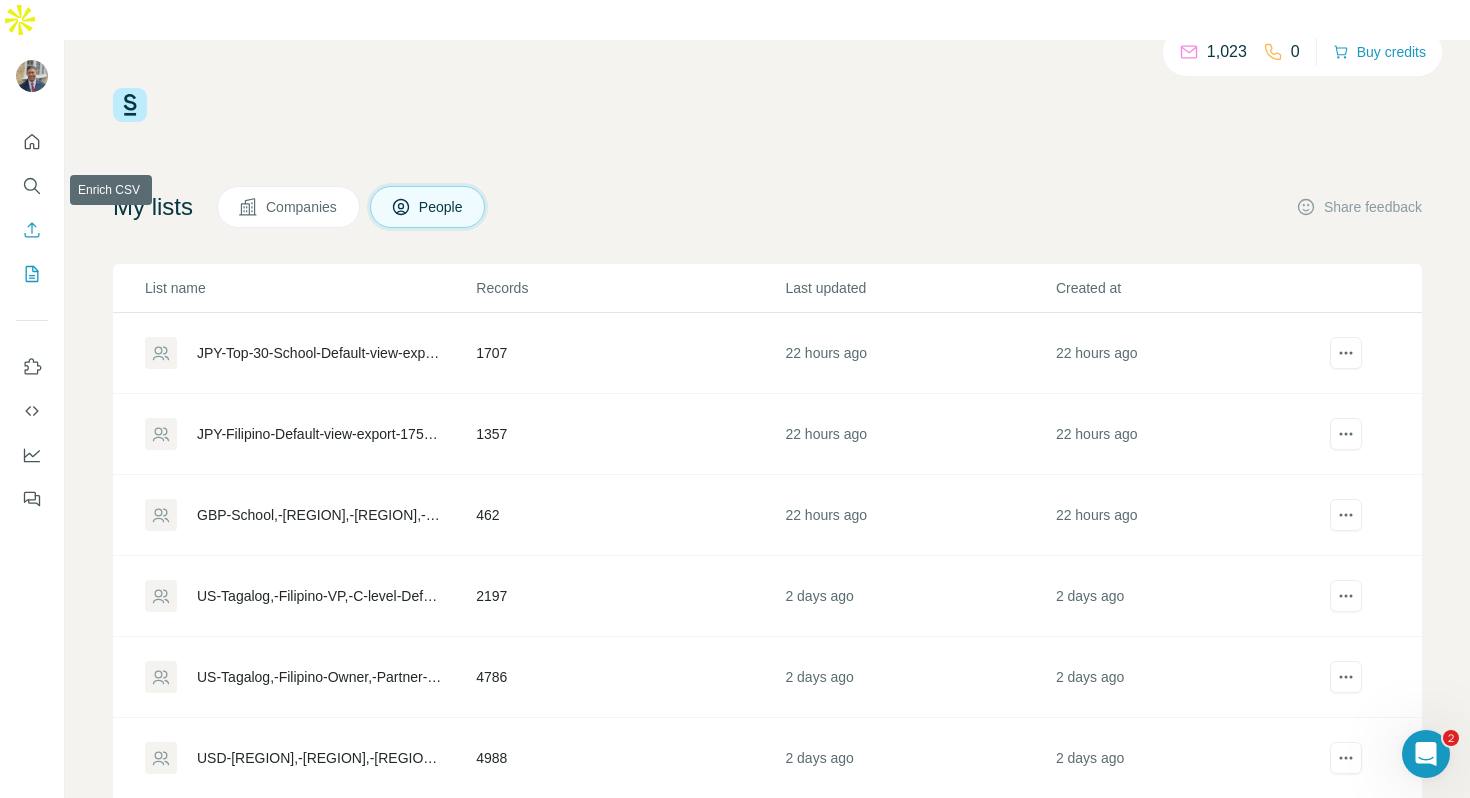 scroll, scrollTop: 0, scrollLeft: 0, axis: both 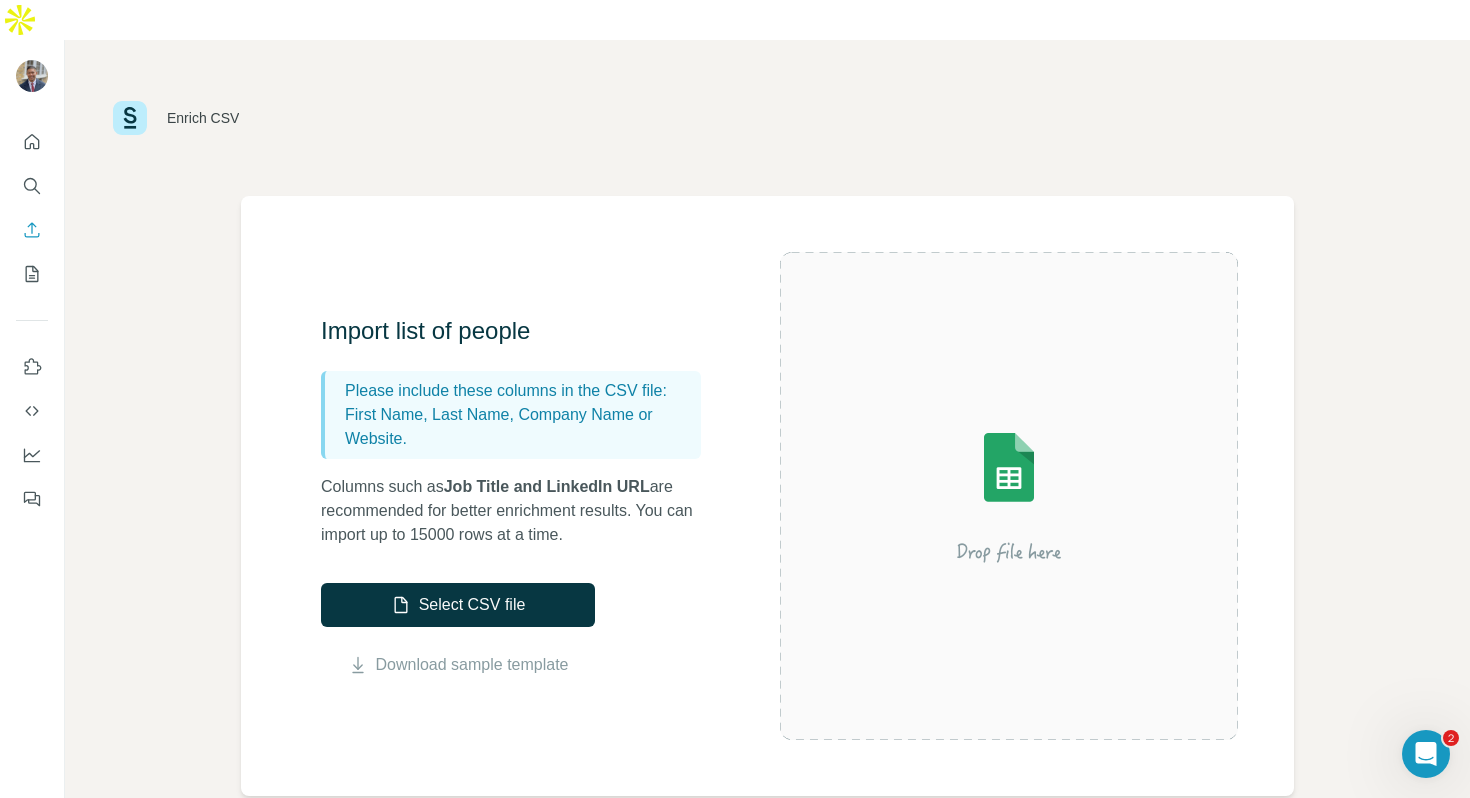 click on "Enrich CSV" at bounding box center [767, 118] 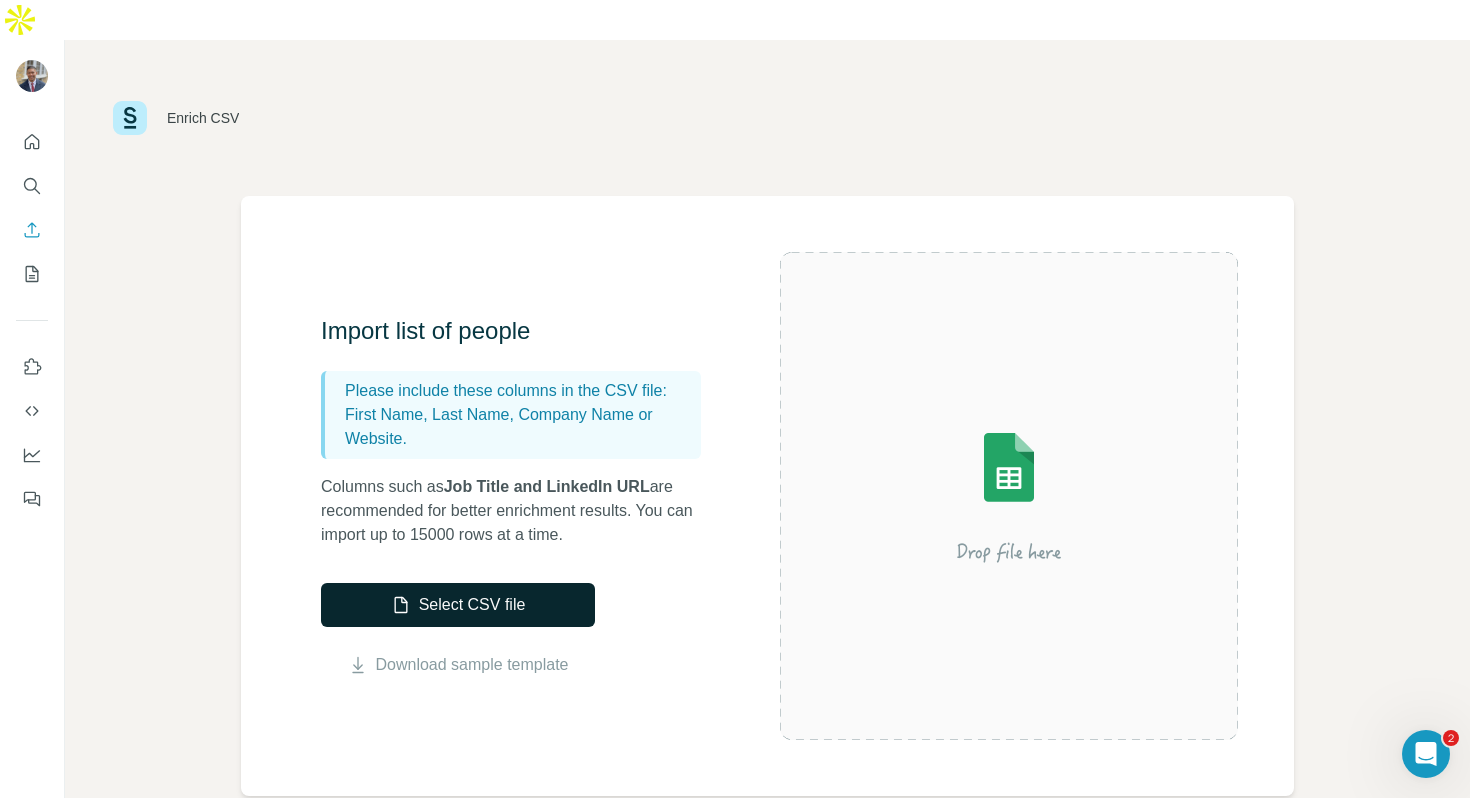 click on "Select CSV file" at bounding box center [458, 605] 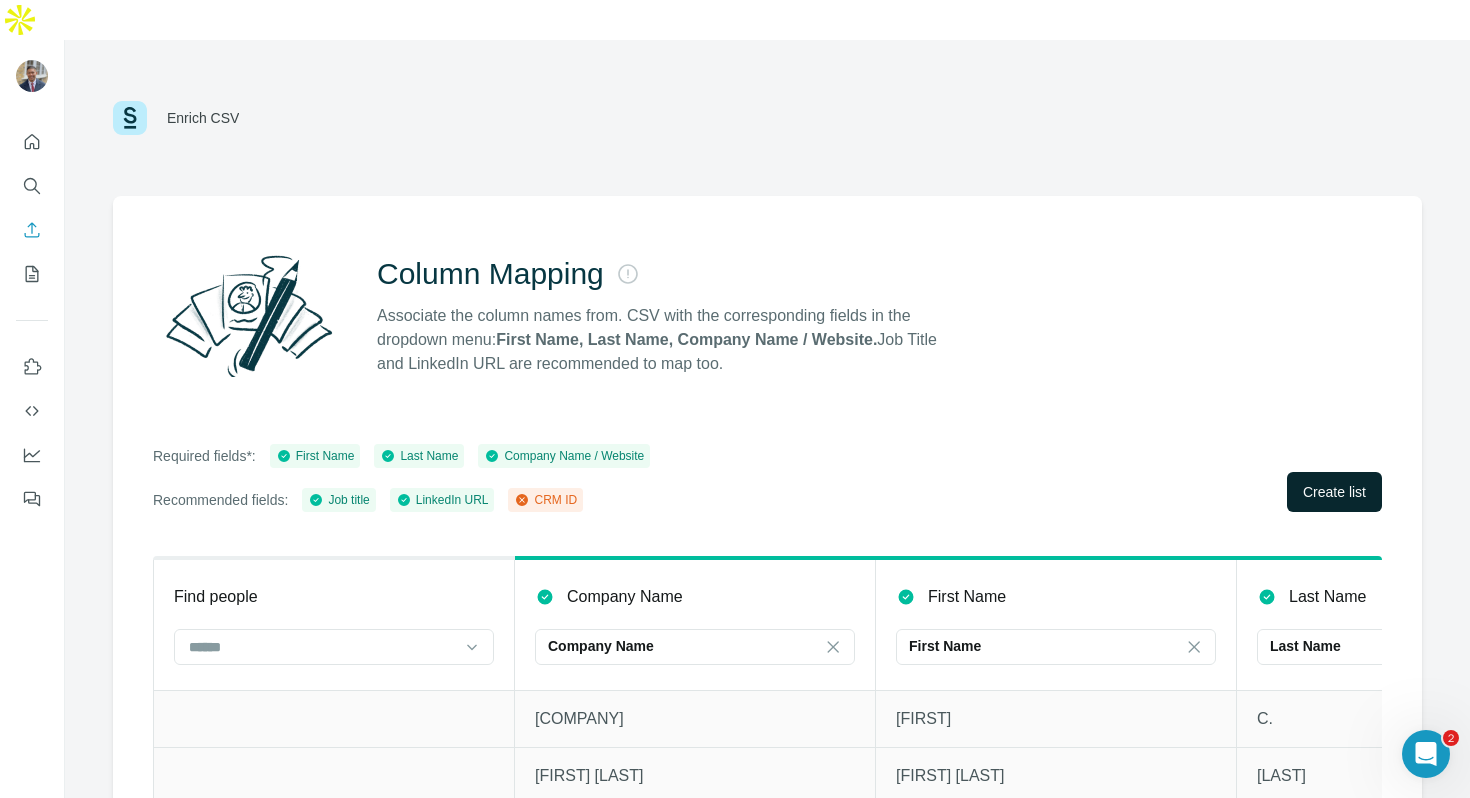 click on "Create list" at bounding box center (1334, 492) 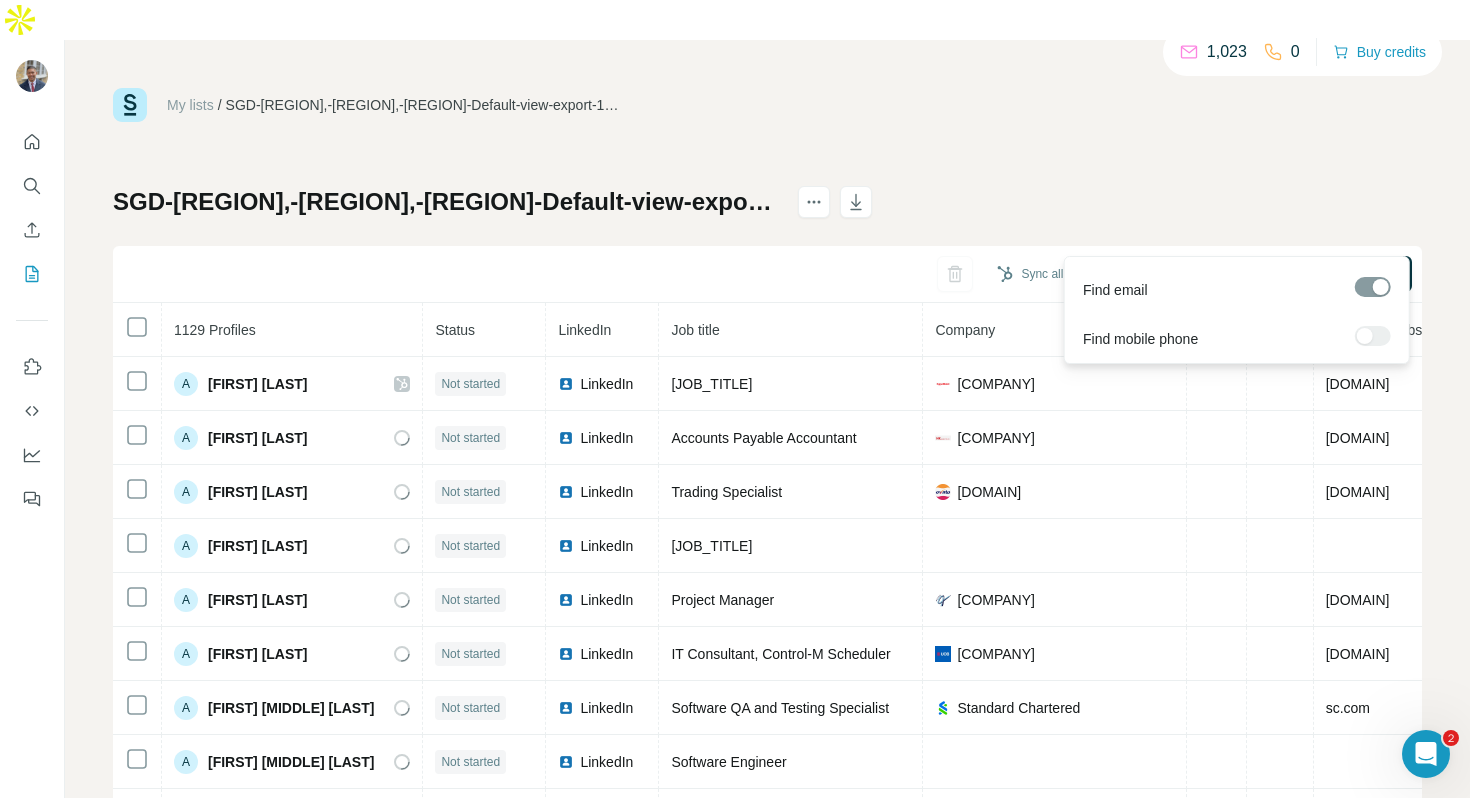 click on "Find all emails ([NUMBER])" at bounding box center [1312, 274] 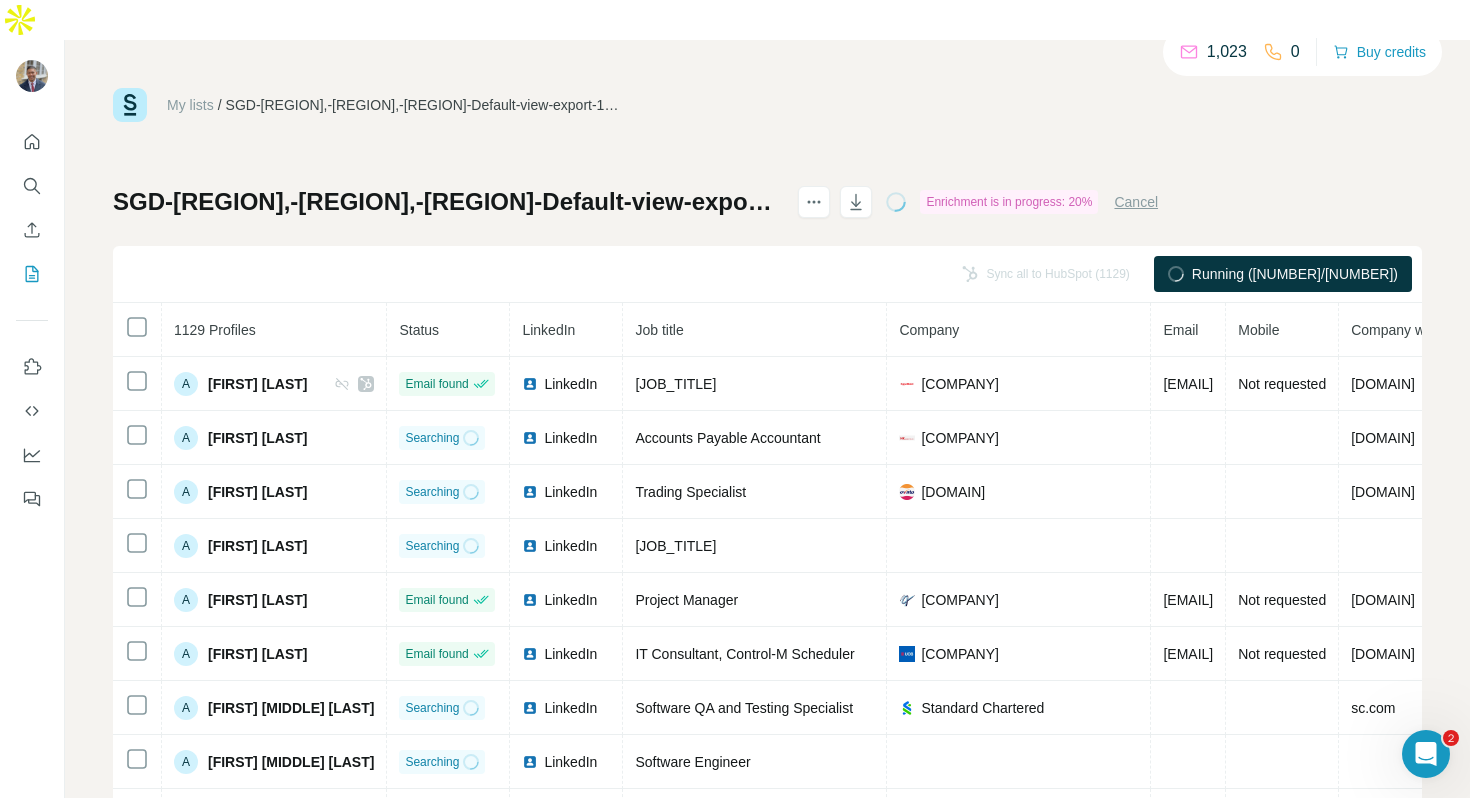 click on "My lists / SGD-Bulacan,-Cavite,-Laguna-Default-view-export-1754283224127 1,023 0 Buy credits SGD-Bulacan,-Cavite,-Laguna-Default-view-export-1754283224127 Enrichment is in progress: 20% Cancel Sync all to HubSpot (1129) Running (237/1129) 1129 Profiles Status LinkedIn Job title Company Email Mobile Company website Landline Country A Abigael Mayor Email found LinkedIn Sr. Process PE Improve Engineer ExxonMobil abigaelaguinaldo.mayor@exxonmobil.com Not requested exxonmobil.com A Abigail Durin Searching LinkedIn Accounts Payable Accountant HK MARINE PTE LTD hkmarine.com.sg A Abigail Vizcarra Searching LinkedIn Trading Specialist Ovato.com ovato.com A Ace Angeles Searching LinkedIn Quality Assurance Engineer A Adrian Mangahas Email found LinkedIn Project Manager QXY RESOURCES PTE LTD adrian@qxyresources.com Not requested qxyresources.com Singapore A Adrian Zuniga Email found LinkedIn IT Consultant, Control-M Scheduler UOB adrian.zuniga@uobgroup.com Not requested uobgroup.com A Adrianne Tracy Grey Searching sc.com" at bounding box center (767, 439) 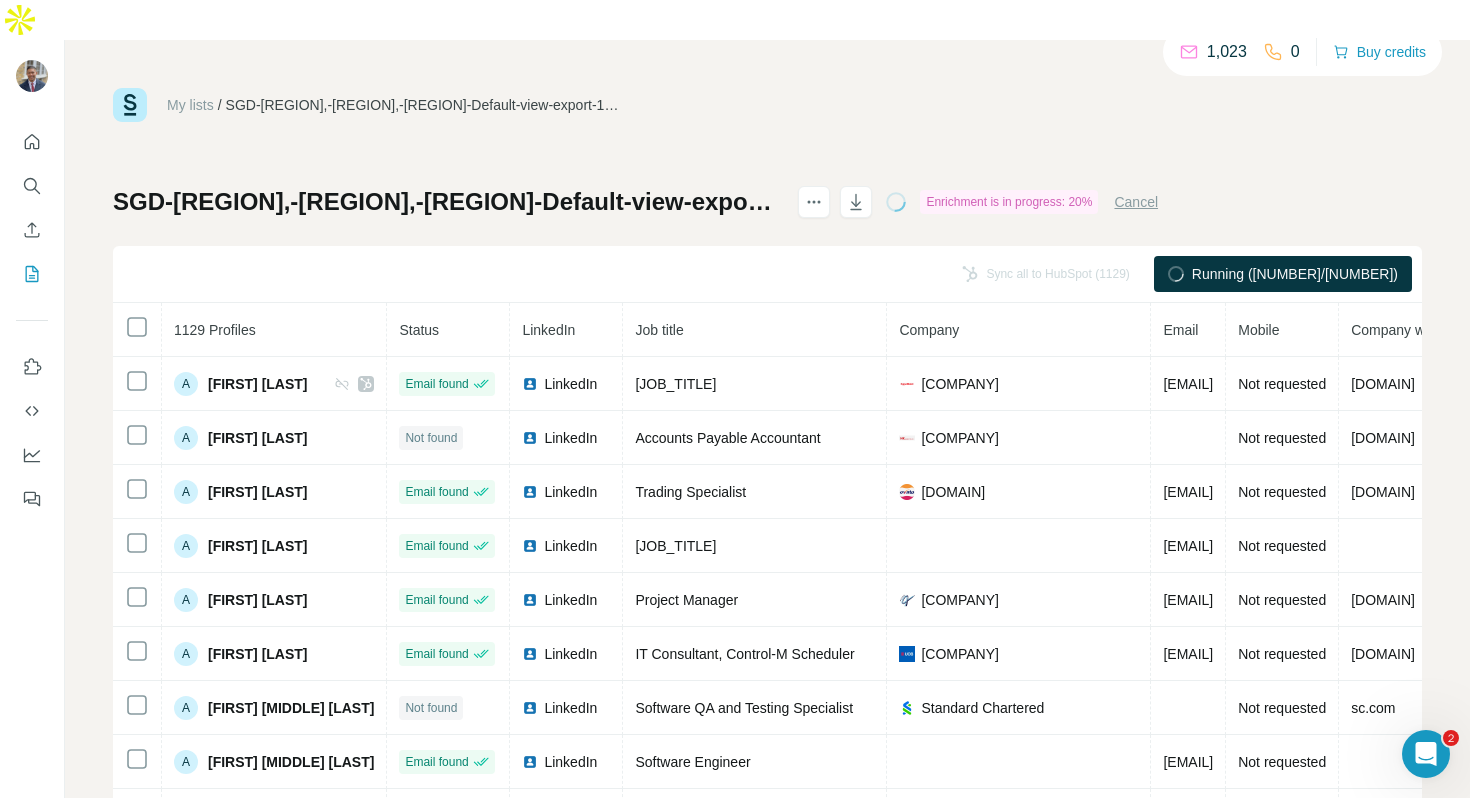 click on "My lists / SGD-Bulacan,-Cavite,-Laguna-Default-view-export-1754283224127 1,023 0 Buy credits" at bounding box center (767, 105) 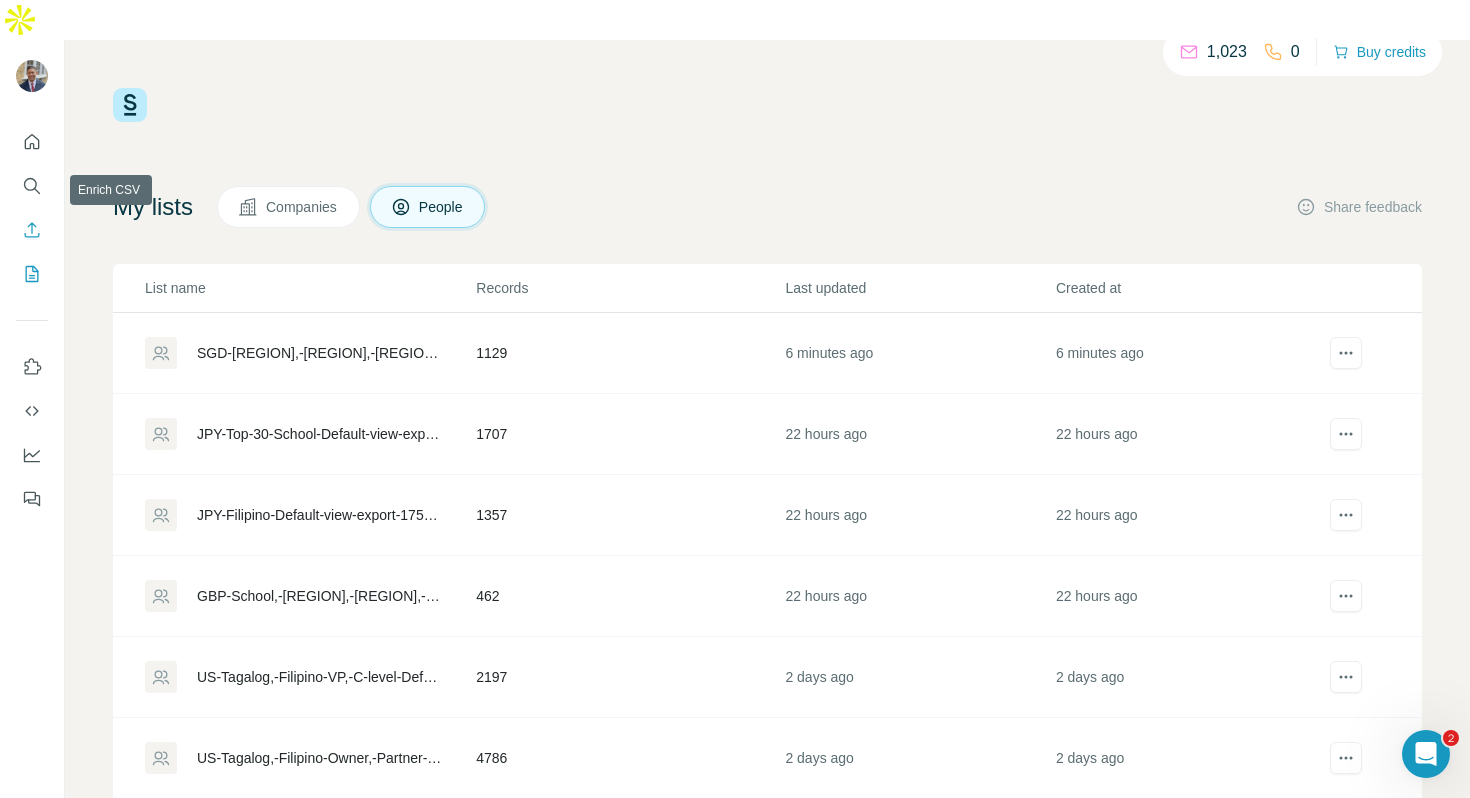 click 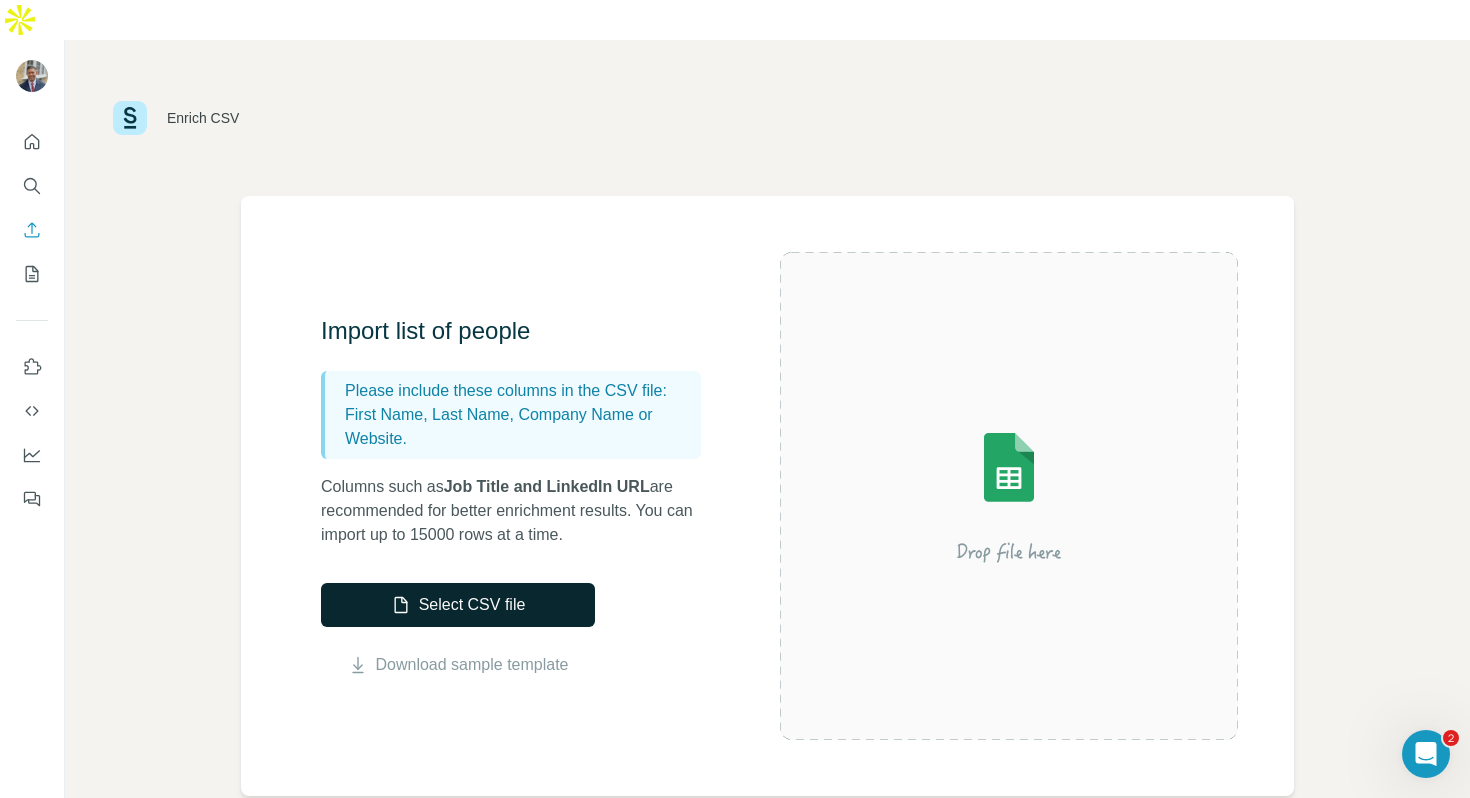 click on "Select CSV file" at bounding box center (458, 605) 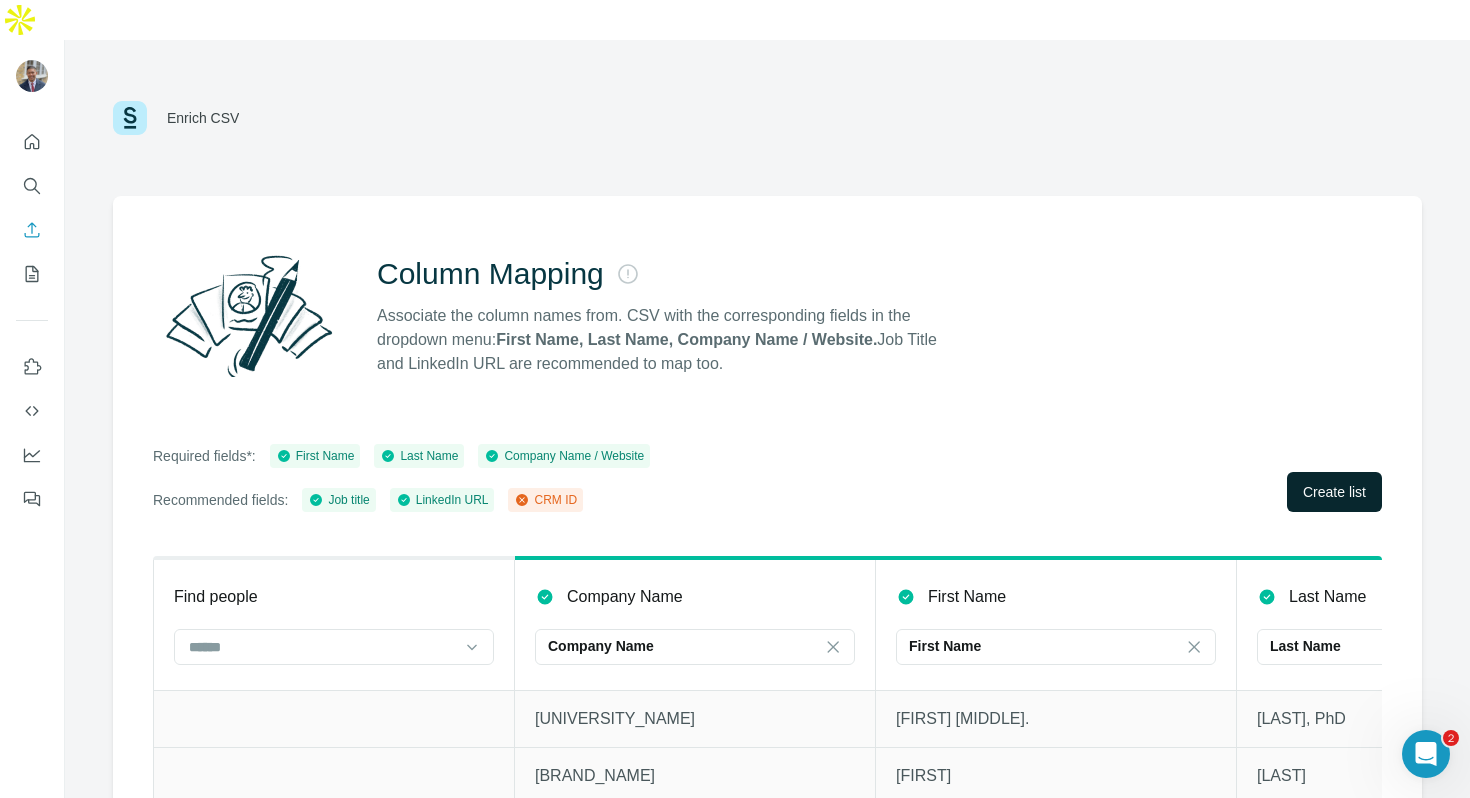 click on "Create list" at bounding box center [1334, 492] 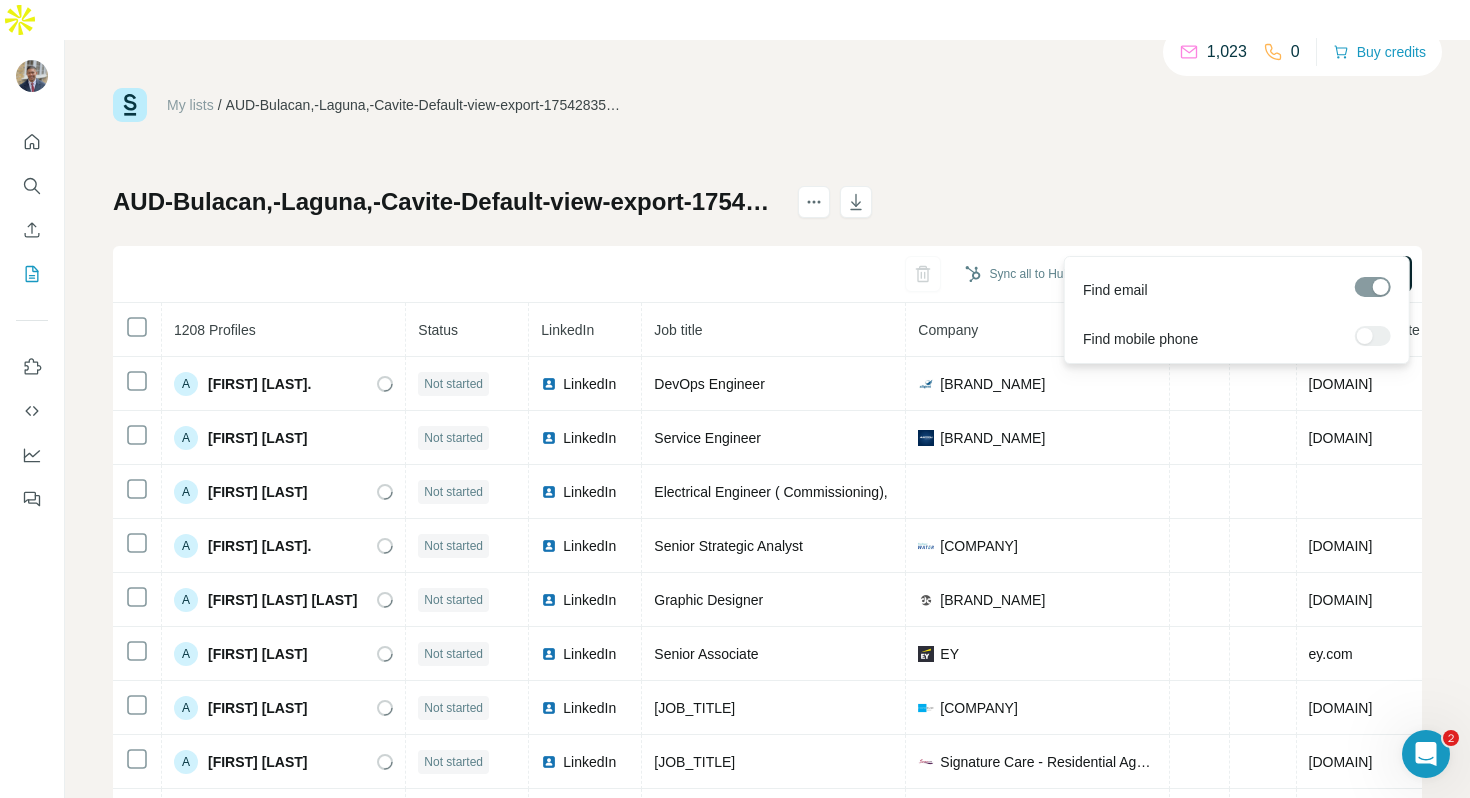 click on "Find all emails ([NUMBER])" at bounding box center [1312, 274] 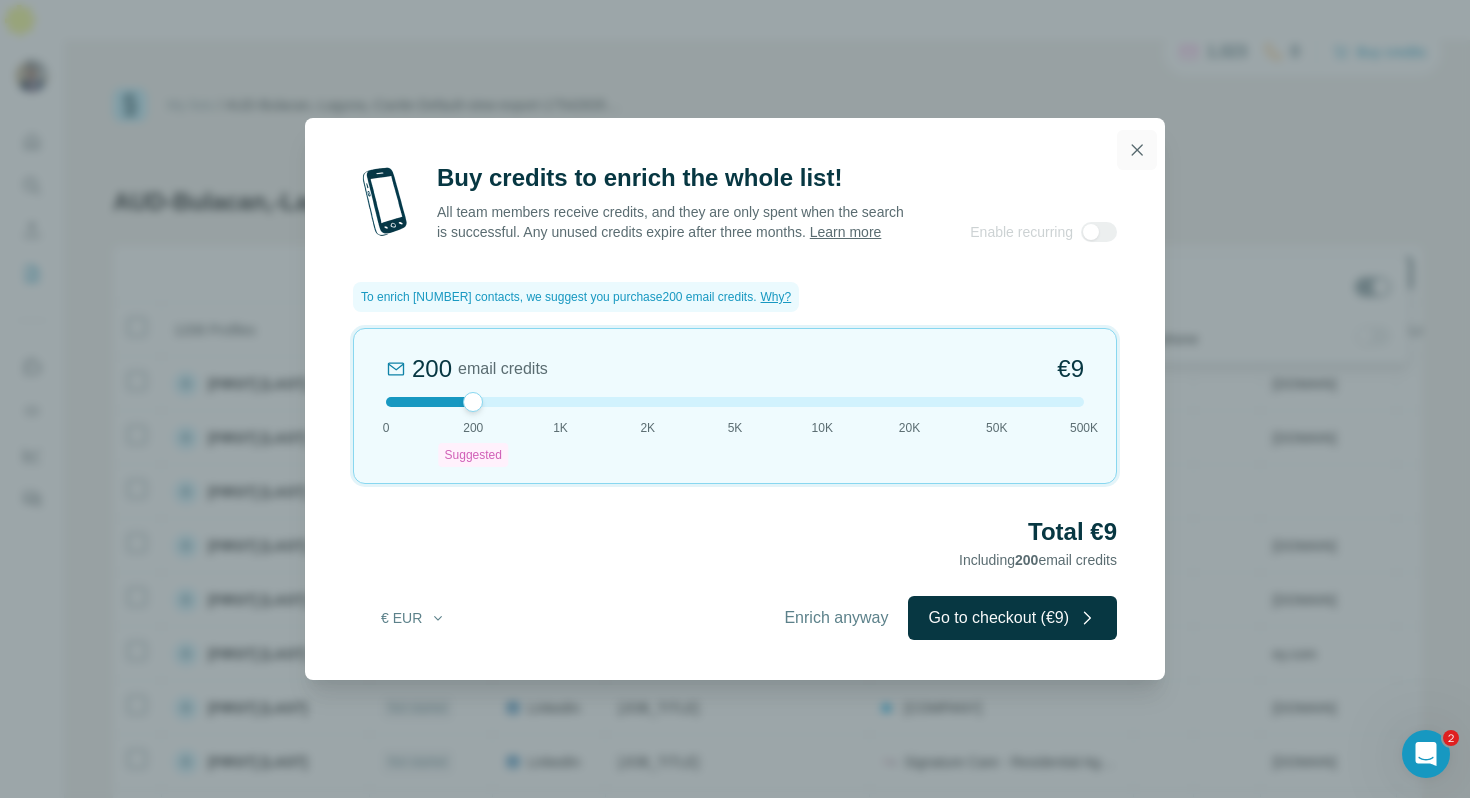 click 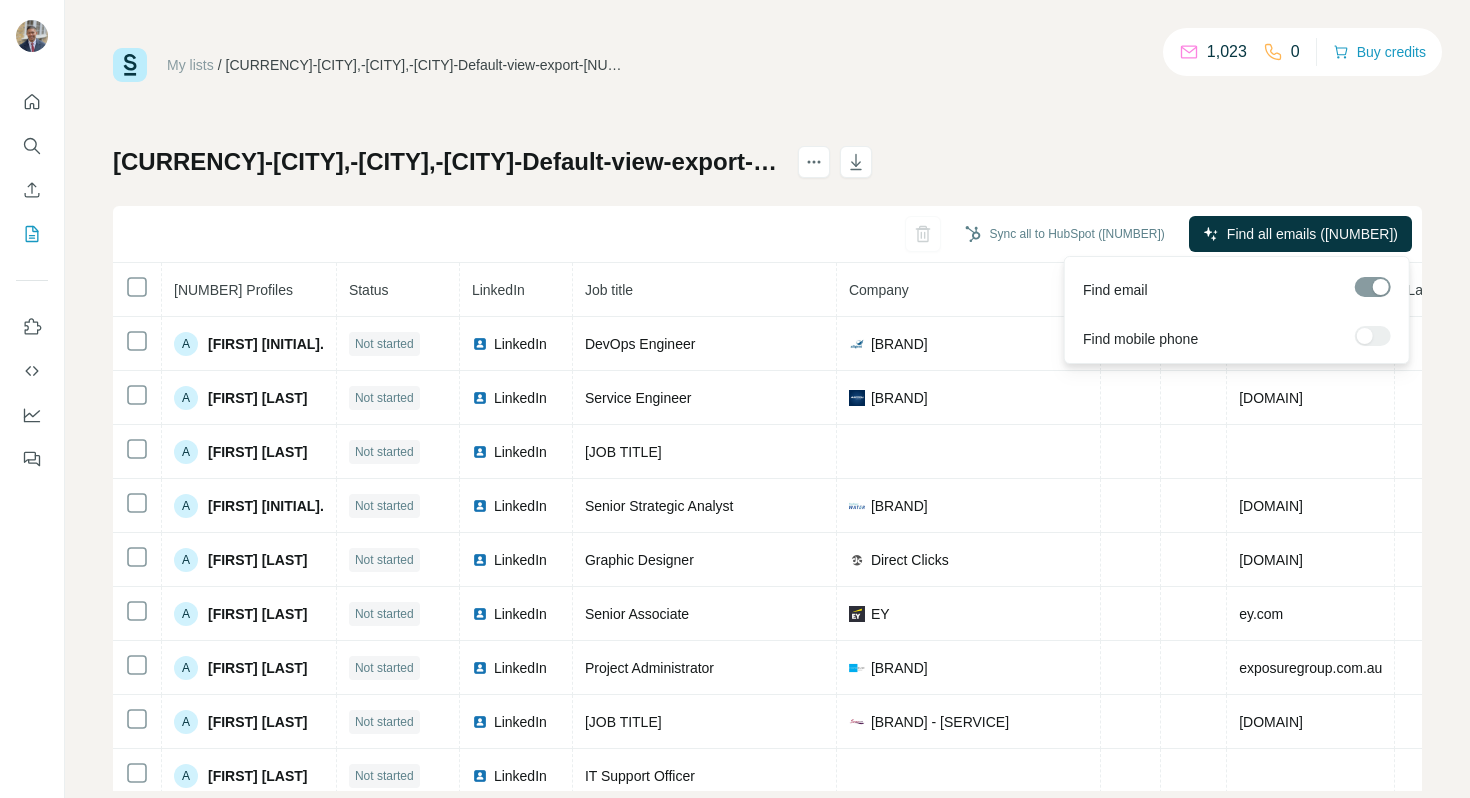 scroll, scrollTop: 0, scrollLeft: 0, axis: both 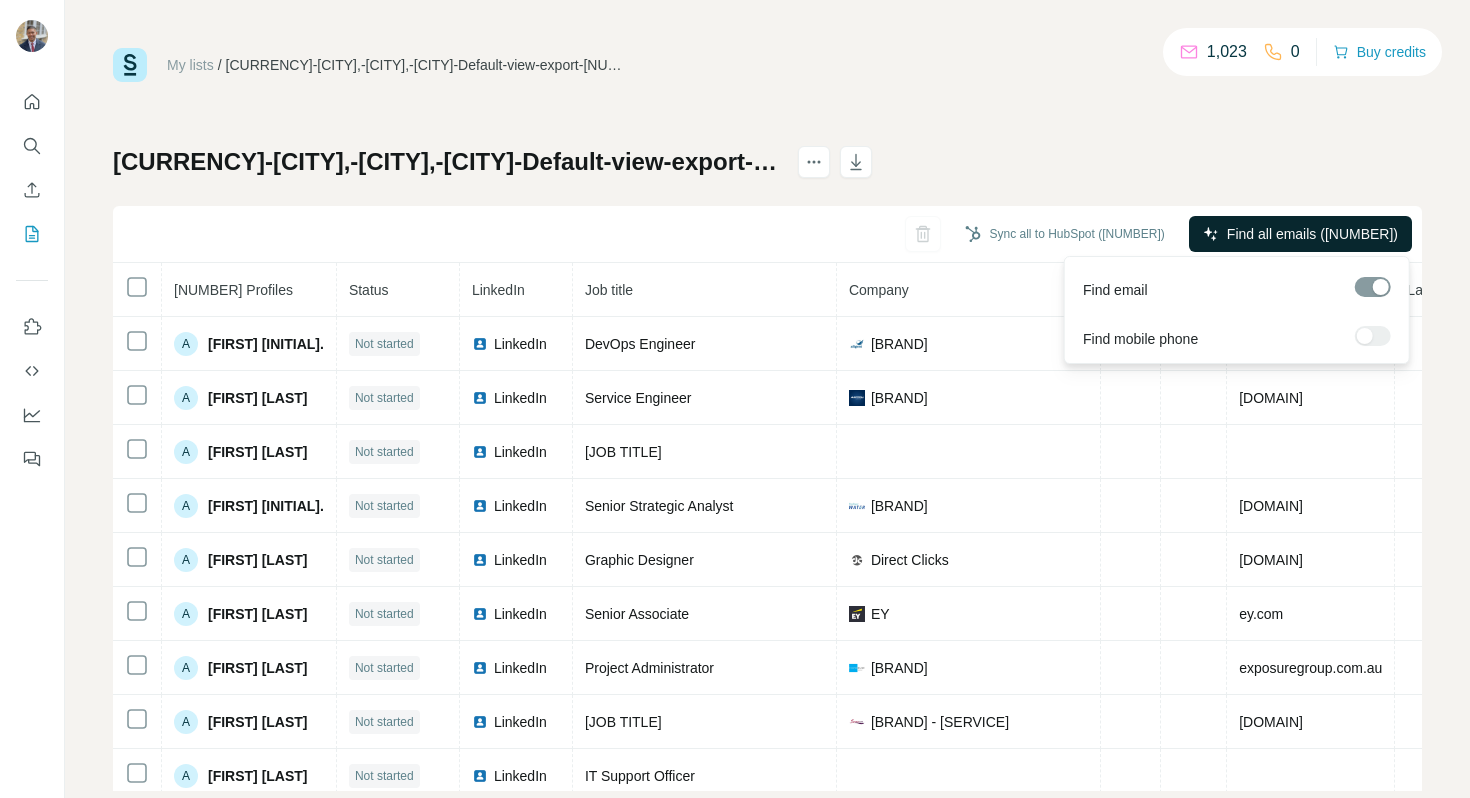 click on "Find all emails ([NUMBER])" at bounding box center (1312, 234) 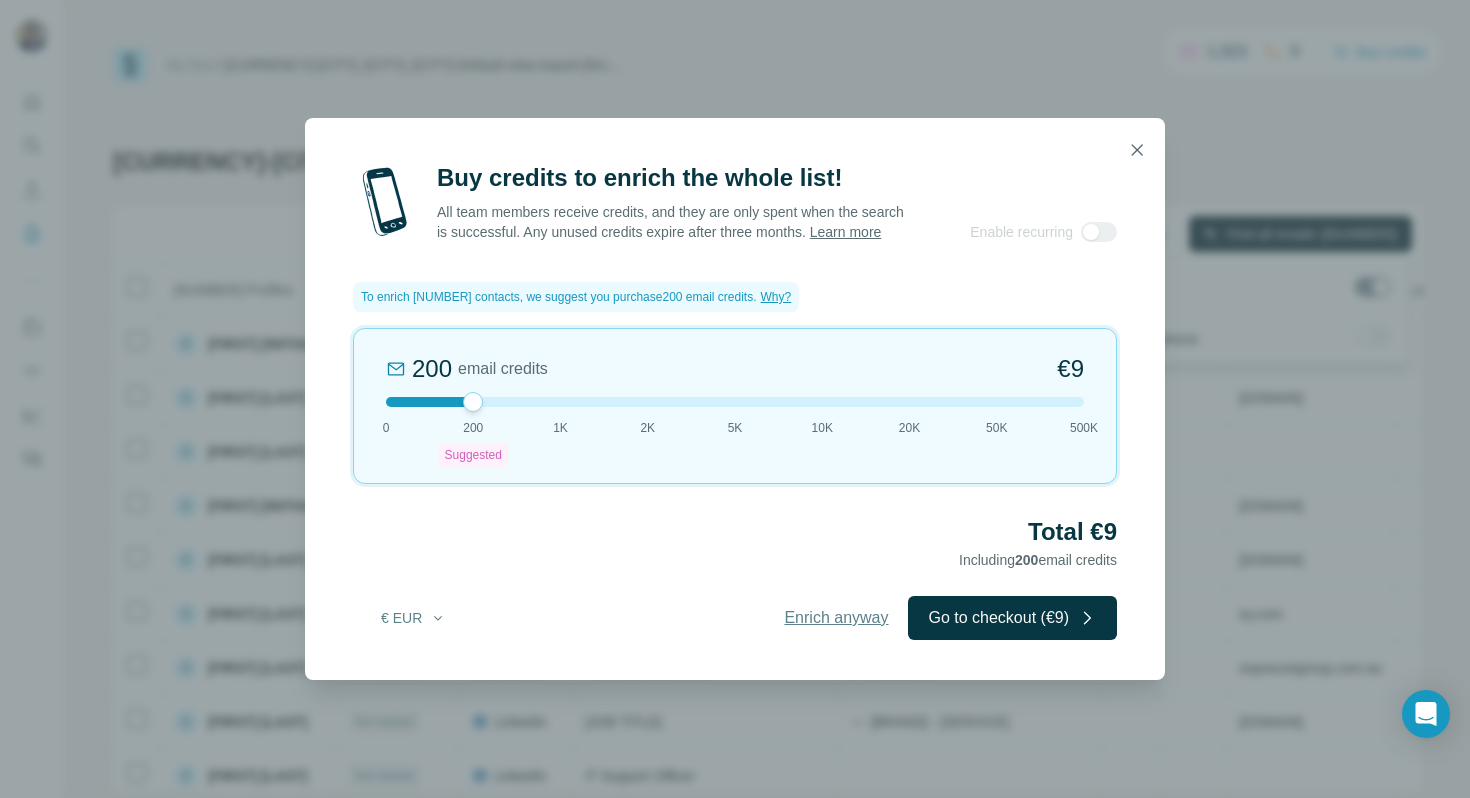 click on "Enrich anyway" at bounding box center (836, 618) 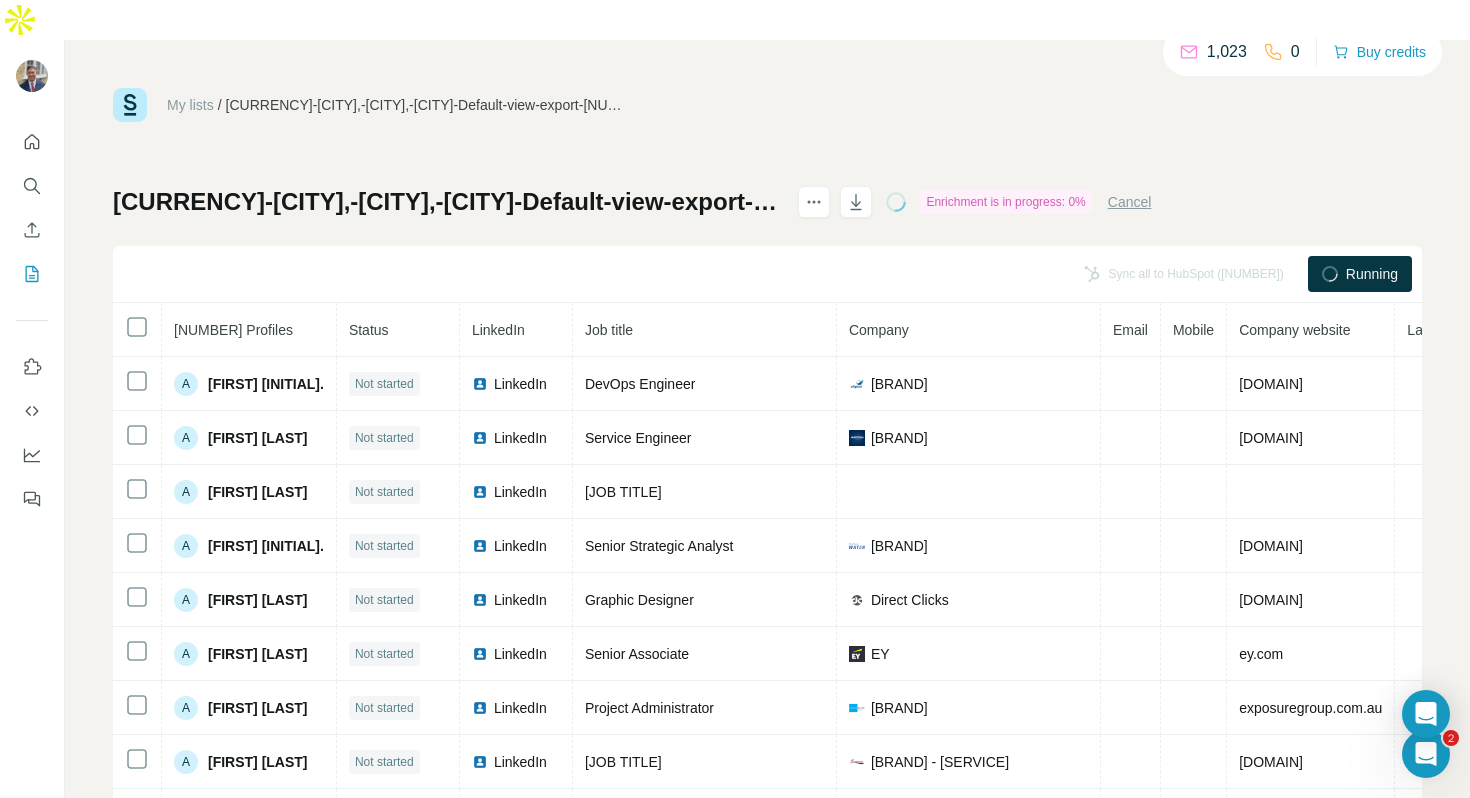 scroll, scrollTop: 0, scrollLeft: 0, axis: both 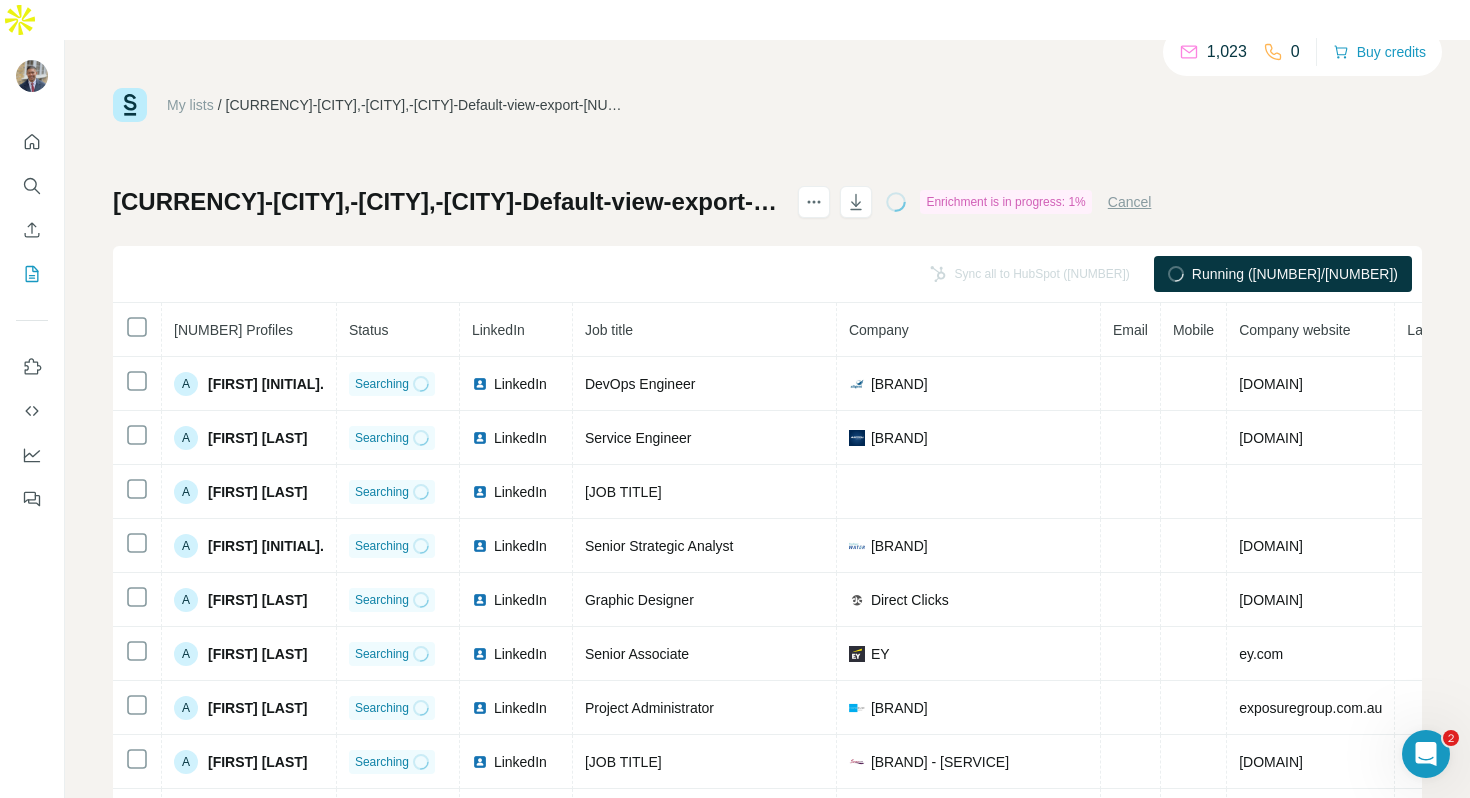 click on "My lists" at bounding box center (190, 105) 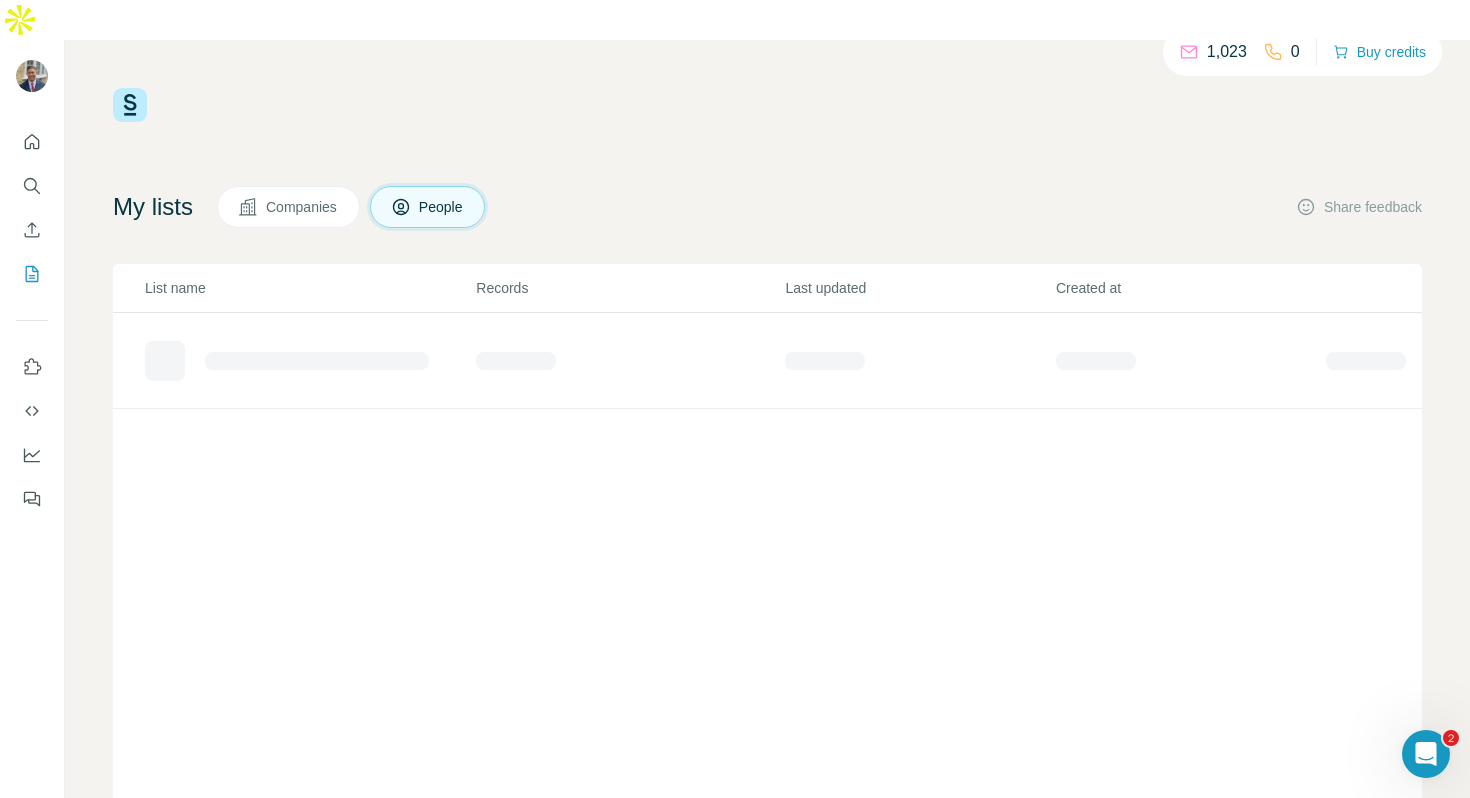 click on "[NUMBER] [CURRENCY] Buy credits" at bounding box center [767, 105] 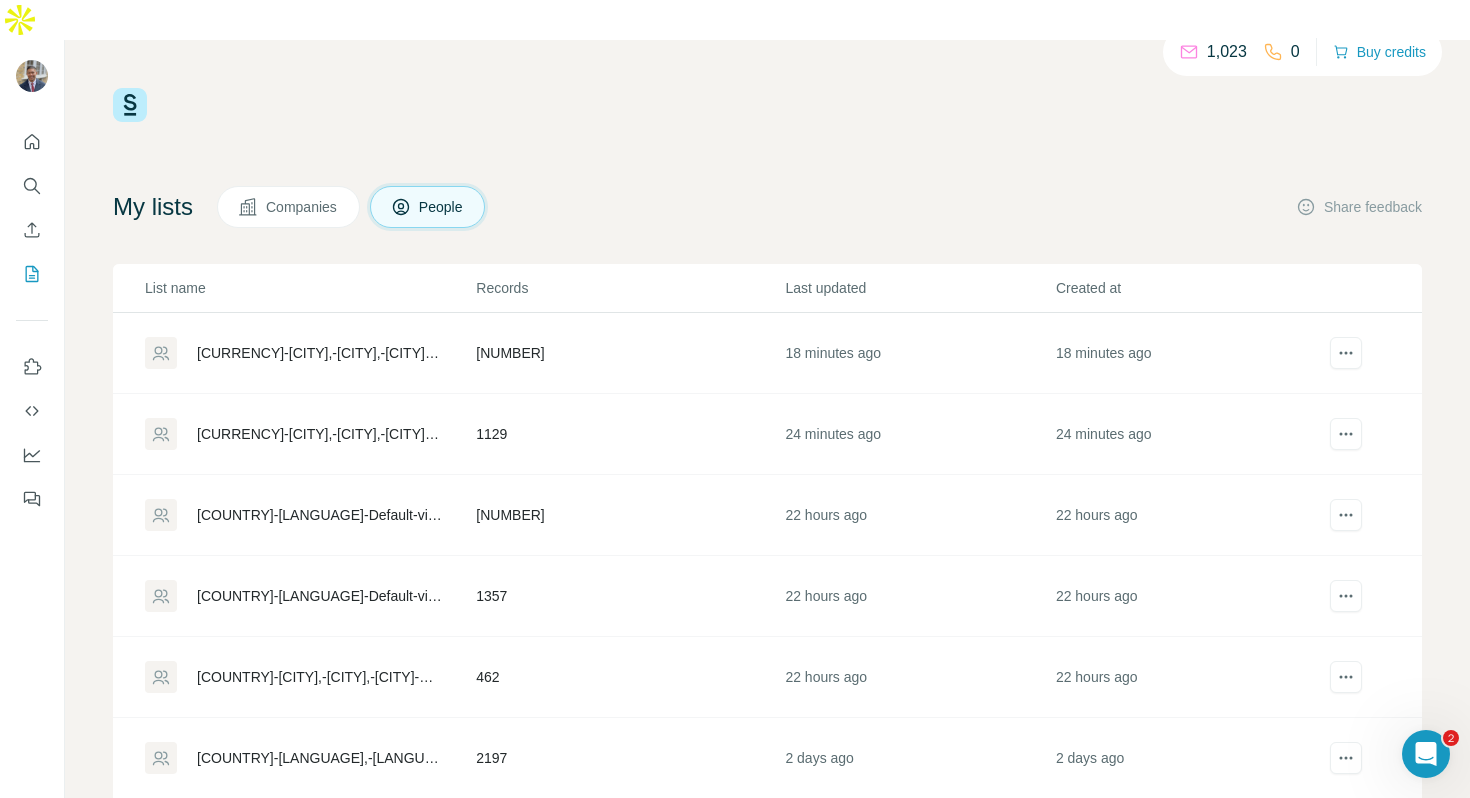 click on "[CURRENCY]-[CITY],-[CITY],-[CITY]-Default-view-export-[NUMBER]" at bounding box center [319, 434] 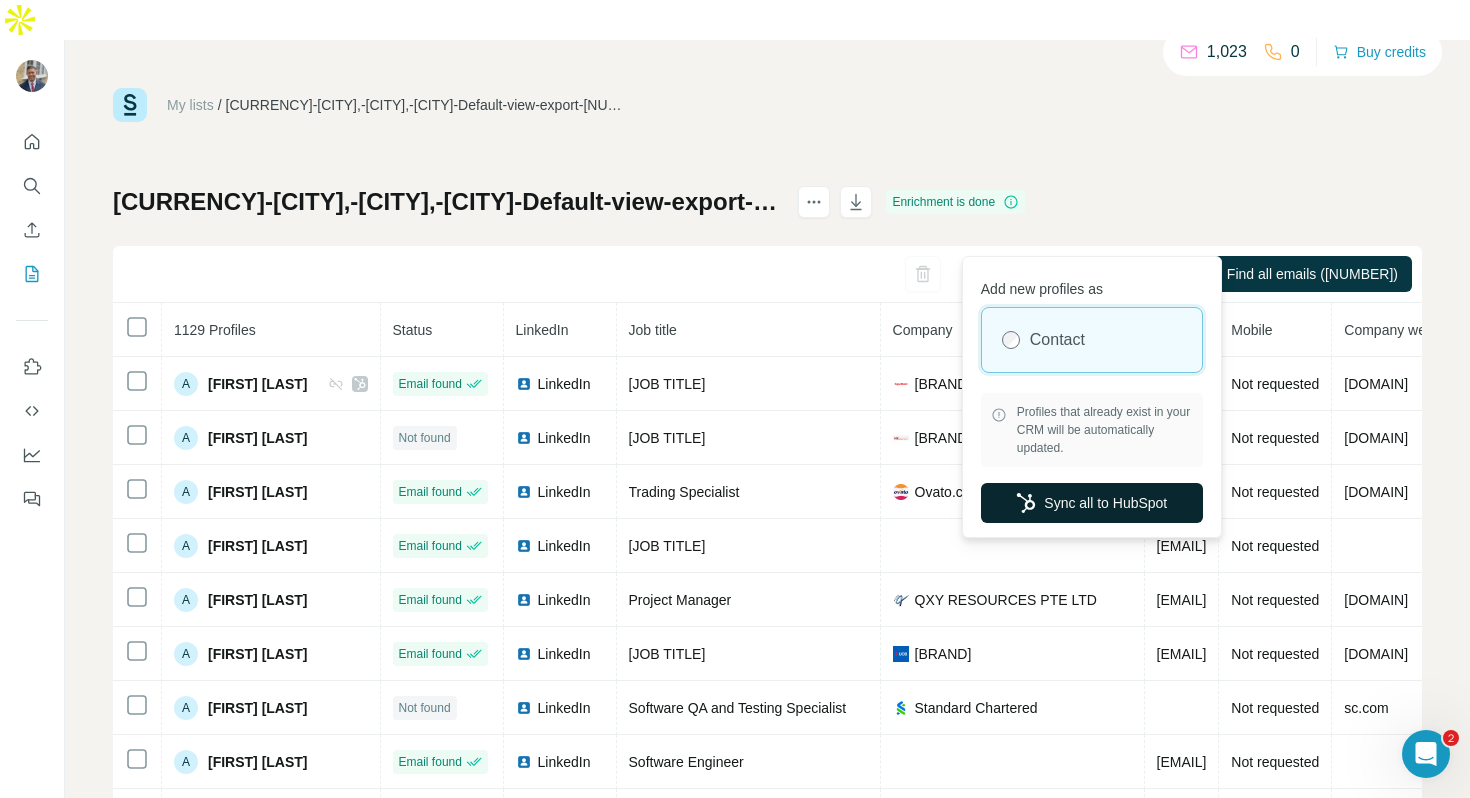 click on "Sync all to HubSpot" at bounding box center (1092, 503) 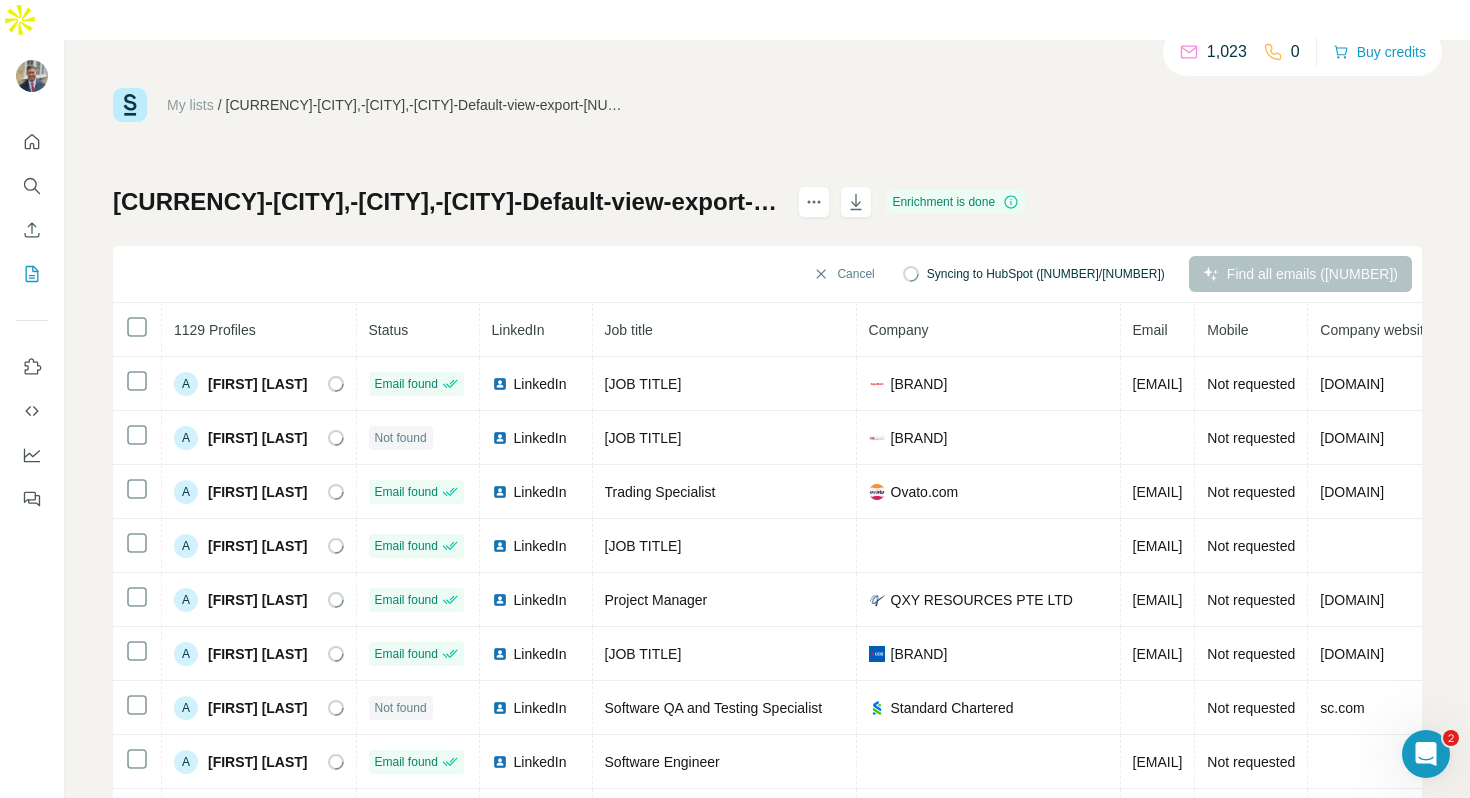 click on "My lists" at bounding box center (190, 105) 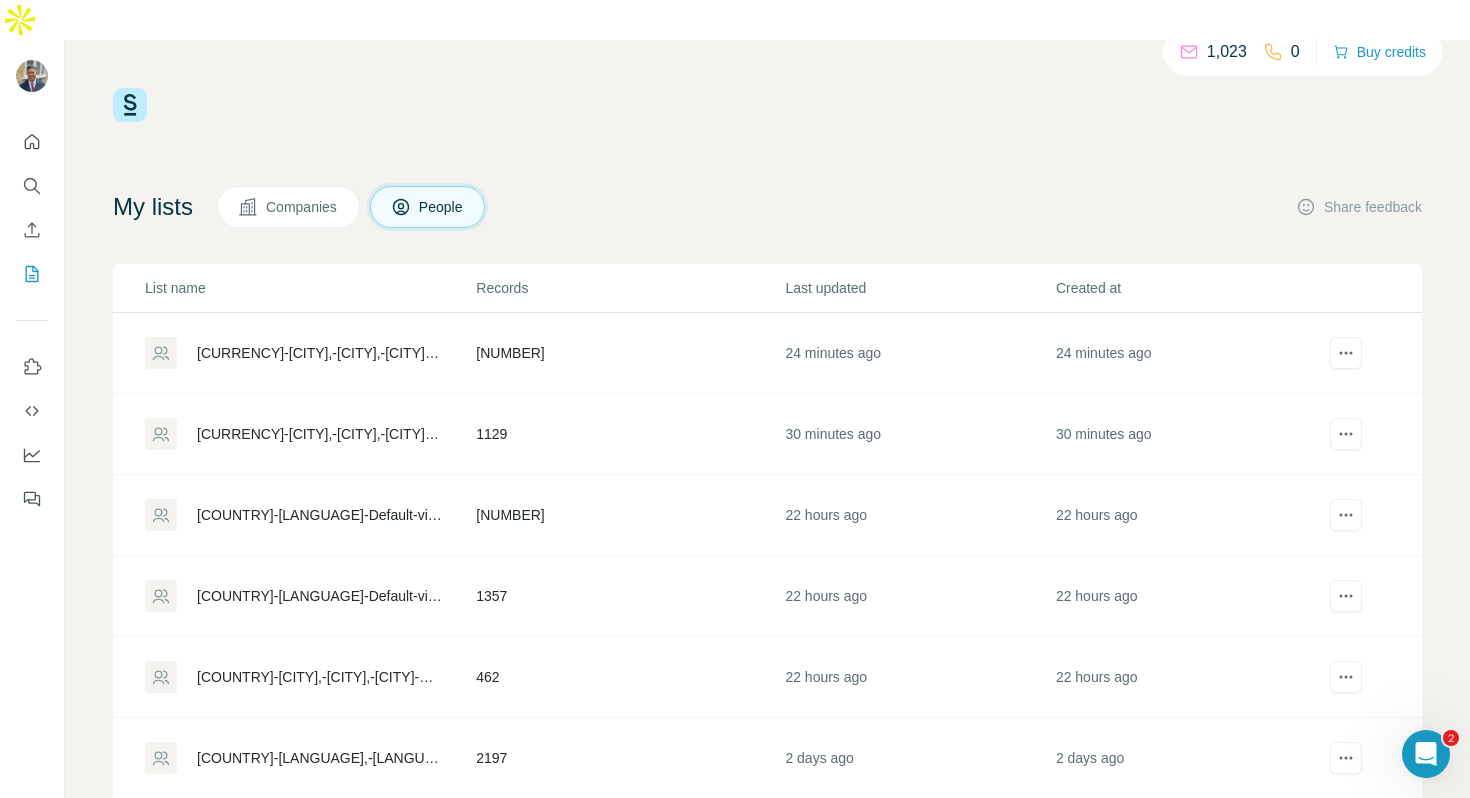 click on "[CURRENCY]-[CITY],-[CITY],-[CITY]-Default-view-export-[NUMBER]" at bounding box center (319, 353) 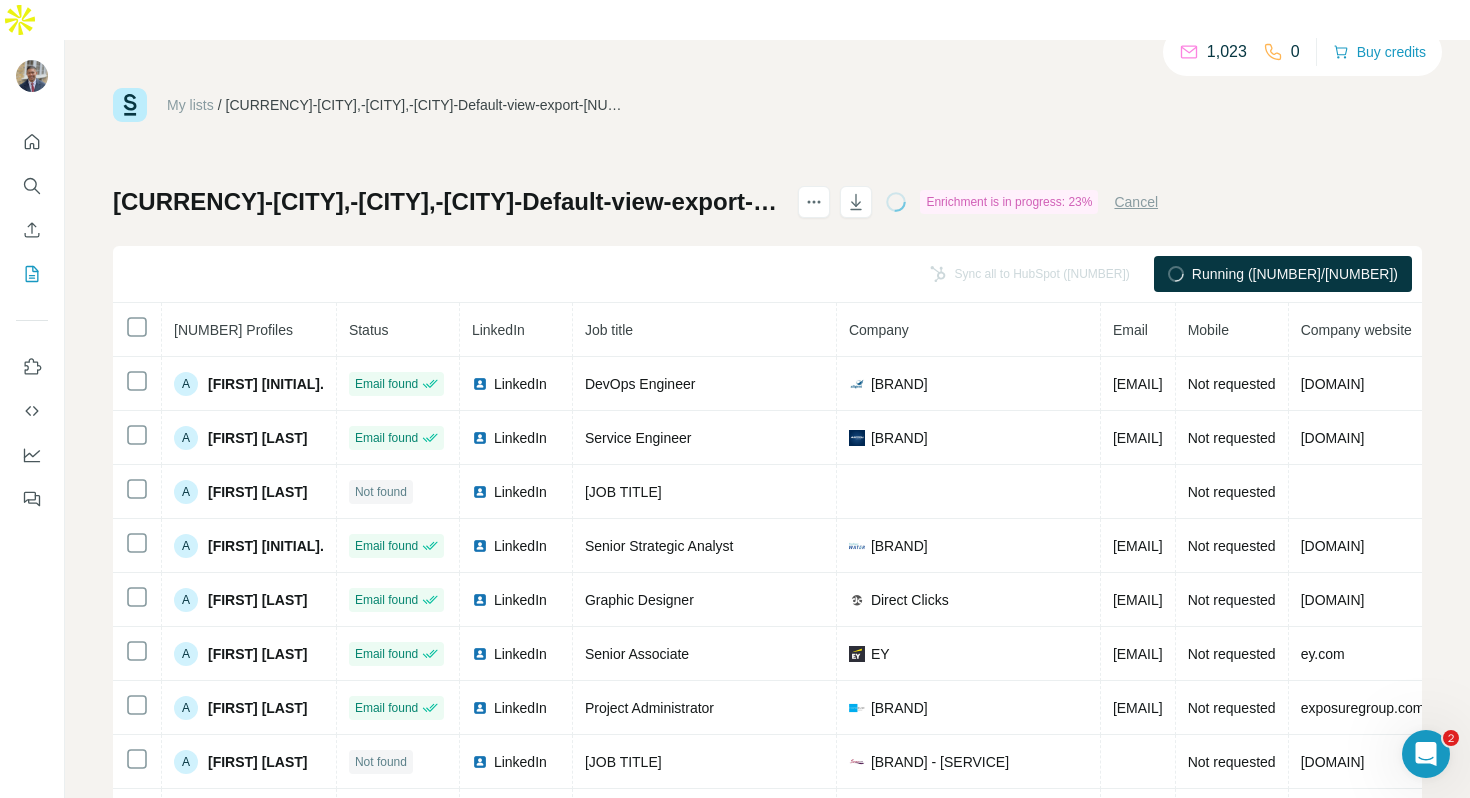 click on "My lists" at bounding box center [190, 105] 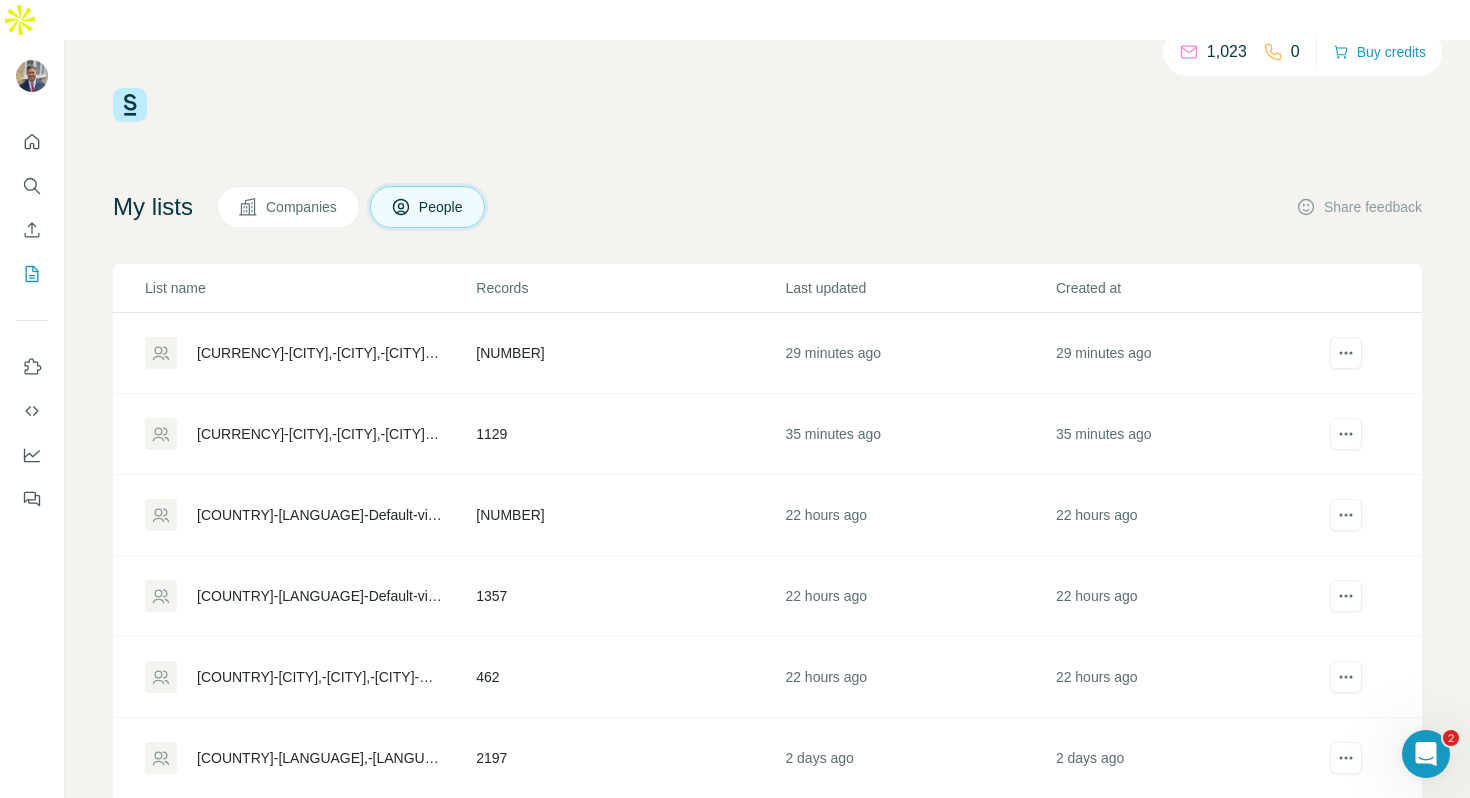click on "[CURRENCY]-[CITY],-[CITY],-[CITY]-Default-view-export-[NUMBER]" at bounding box center (319, 434) 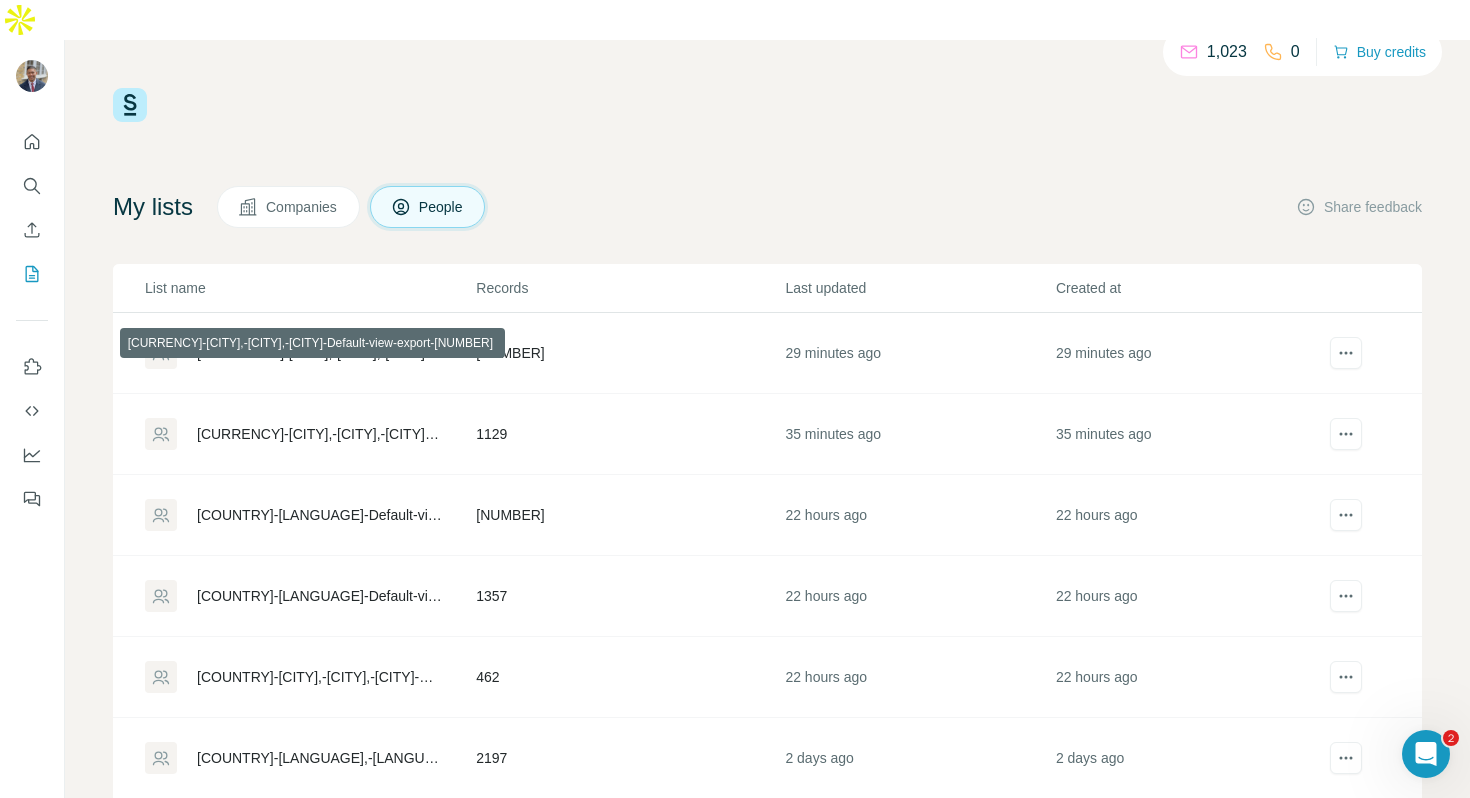 click on "[CURRENCY]-[CITY],-[CITY],-[CITY]-Default-view-export-[NUMBER]" at bounding box center (319, 434) 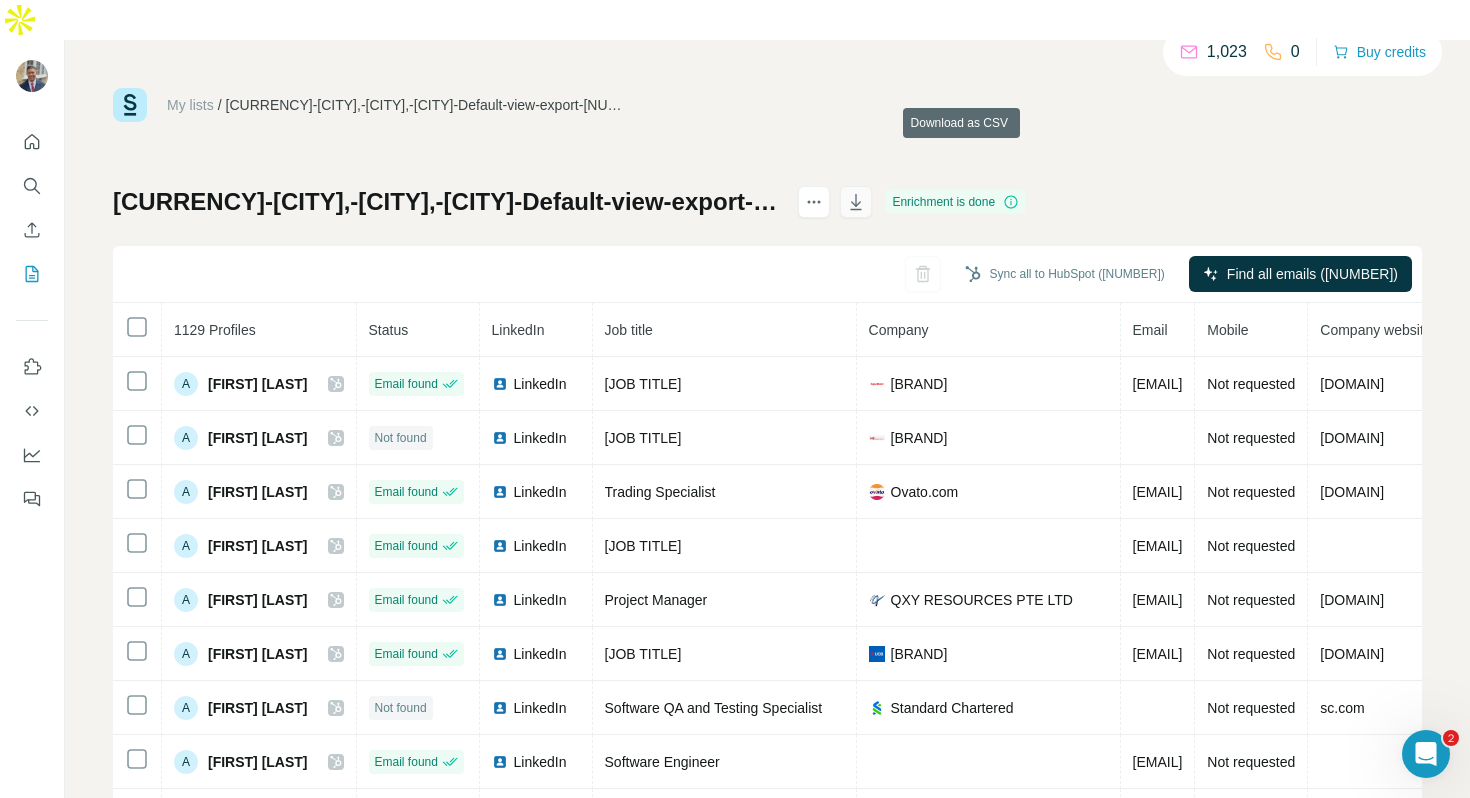 click 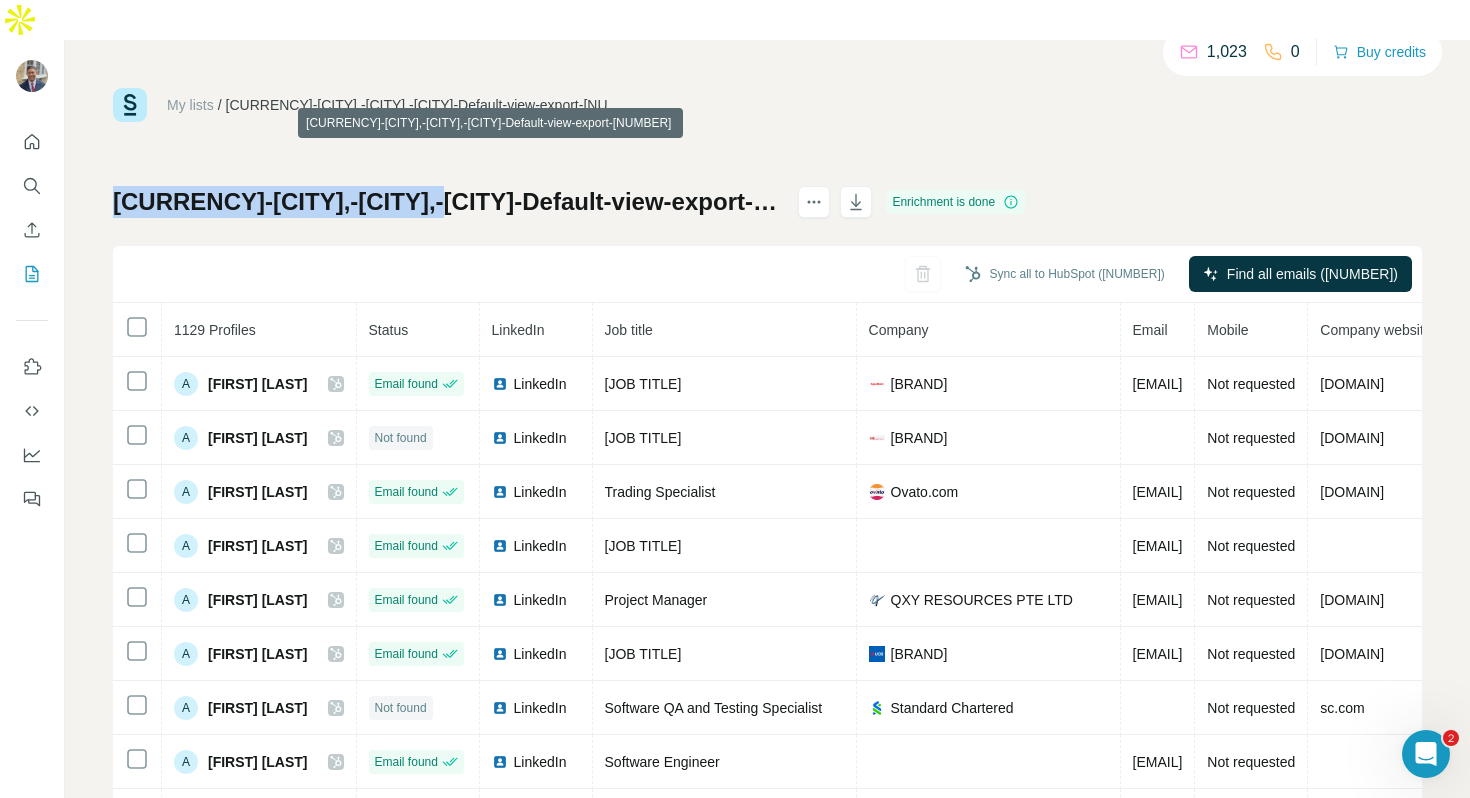 drag, startPoint x: 113, startPoint y: 163, endPoint x: 460, endPoint y: 150, distance: 347.24344 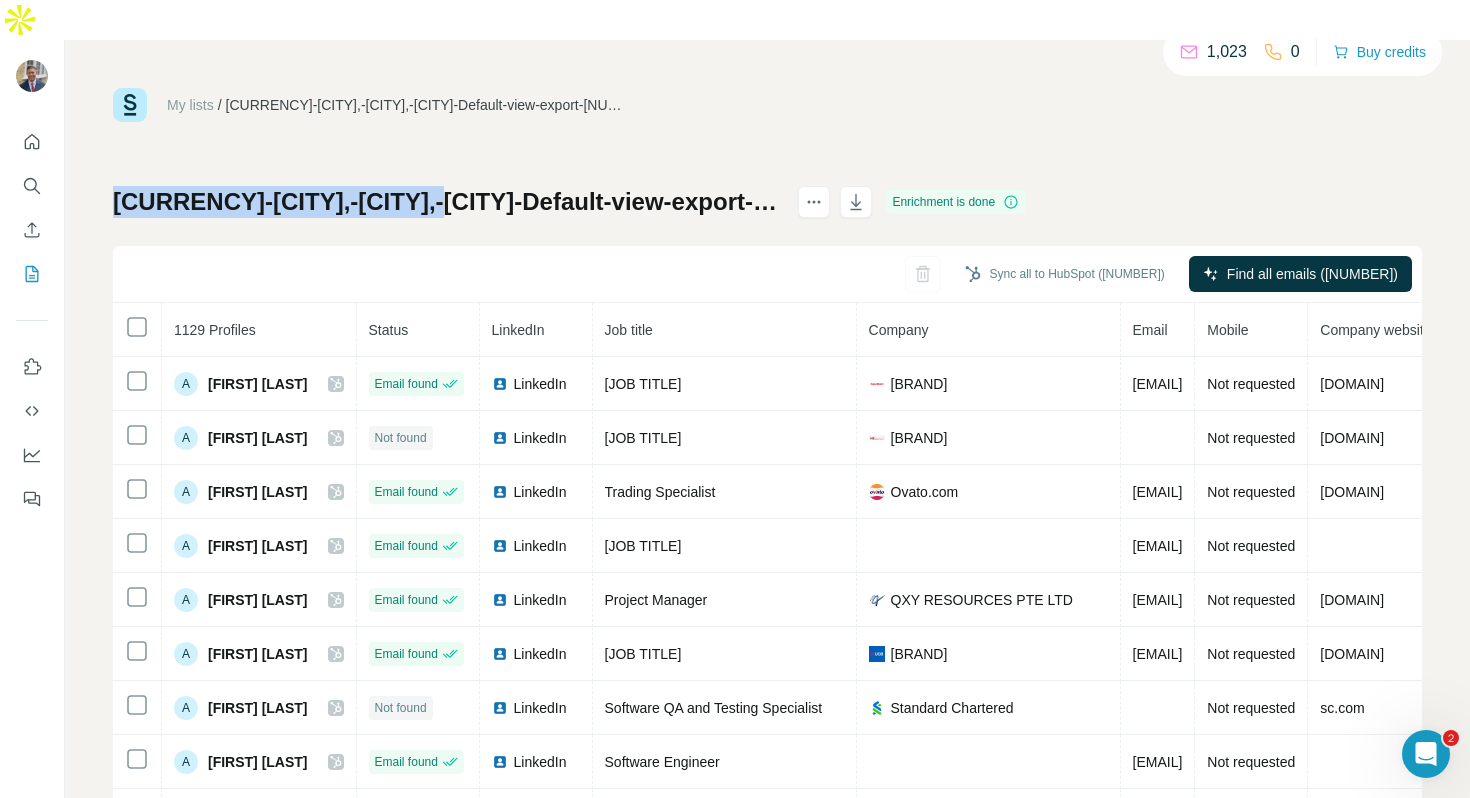 click on "My lists" at bounding box center (190, 105) 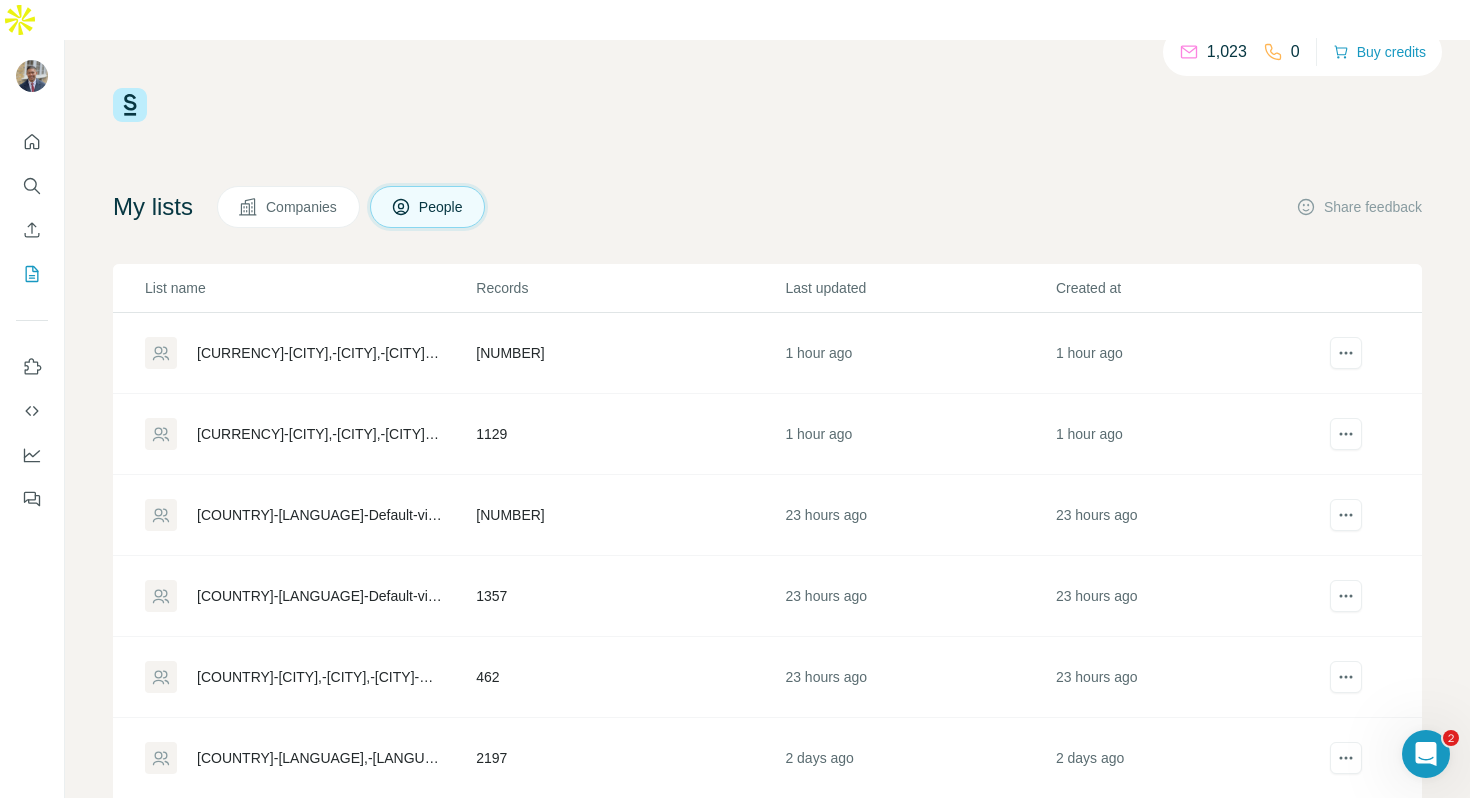 click on "[CURRENCY]-[CITY],-[CITY],-[CITY]-Default-view-export-[NUMBER]" at bounding box center (319, 353) 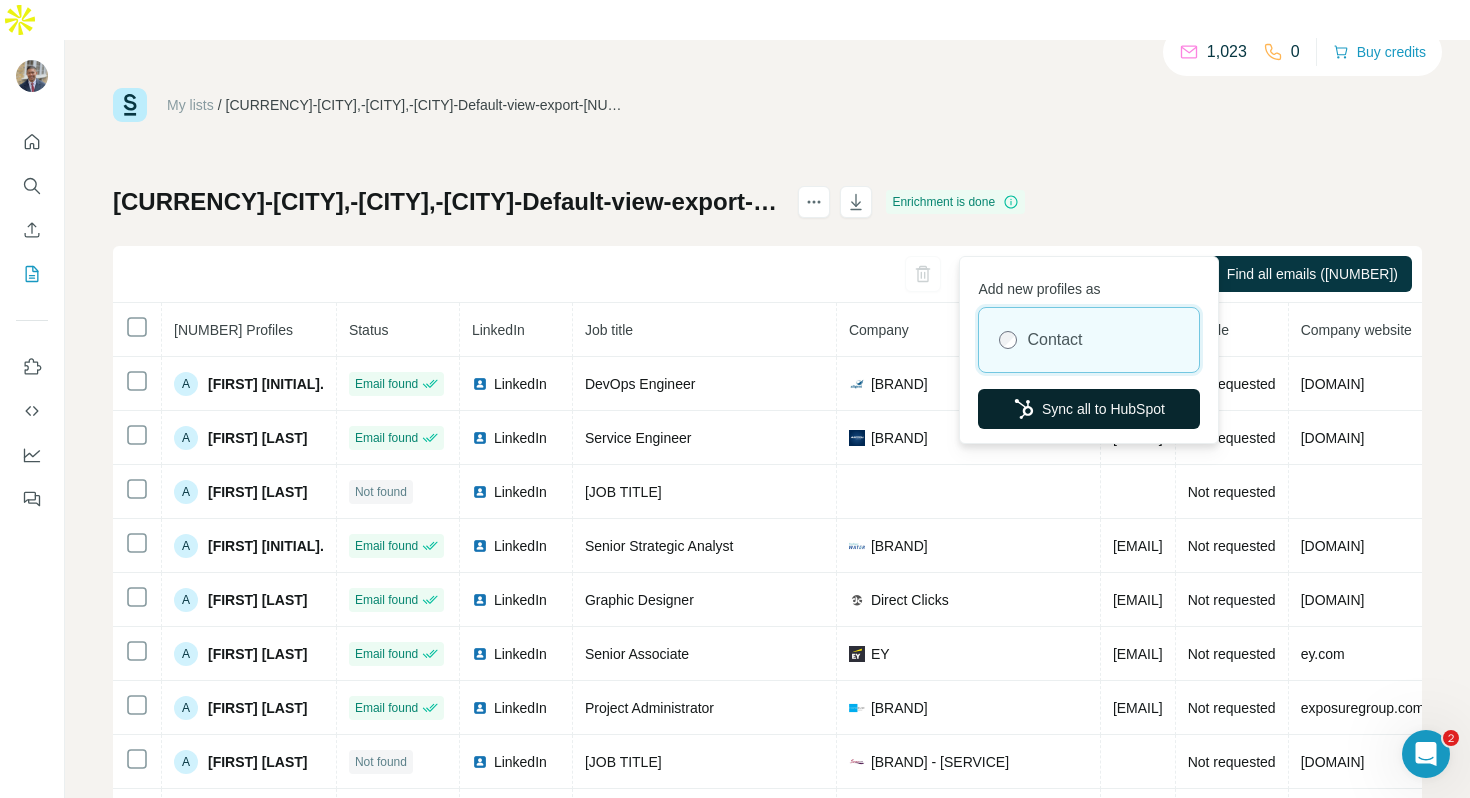 click on "Sync all to HubSpot" at bounding box center [1089, 409] 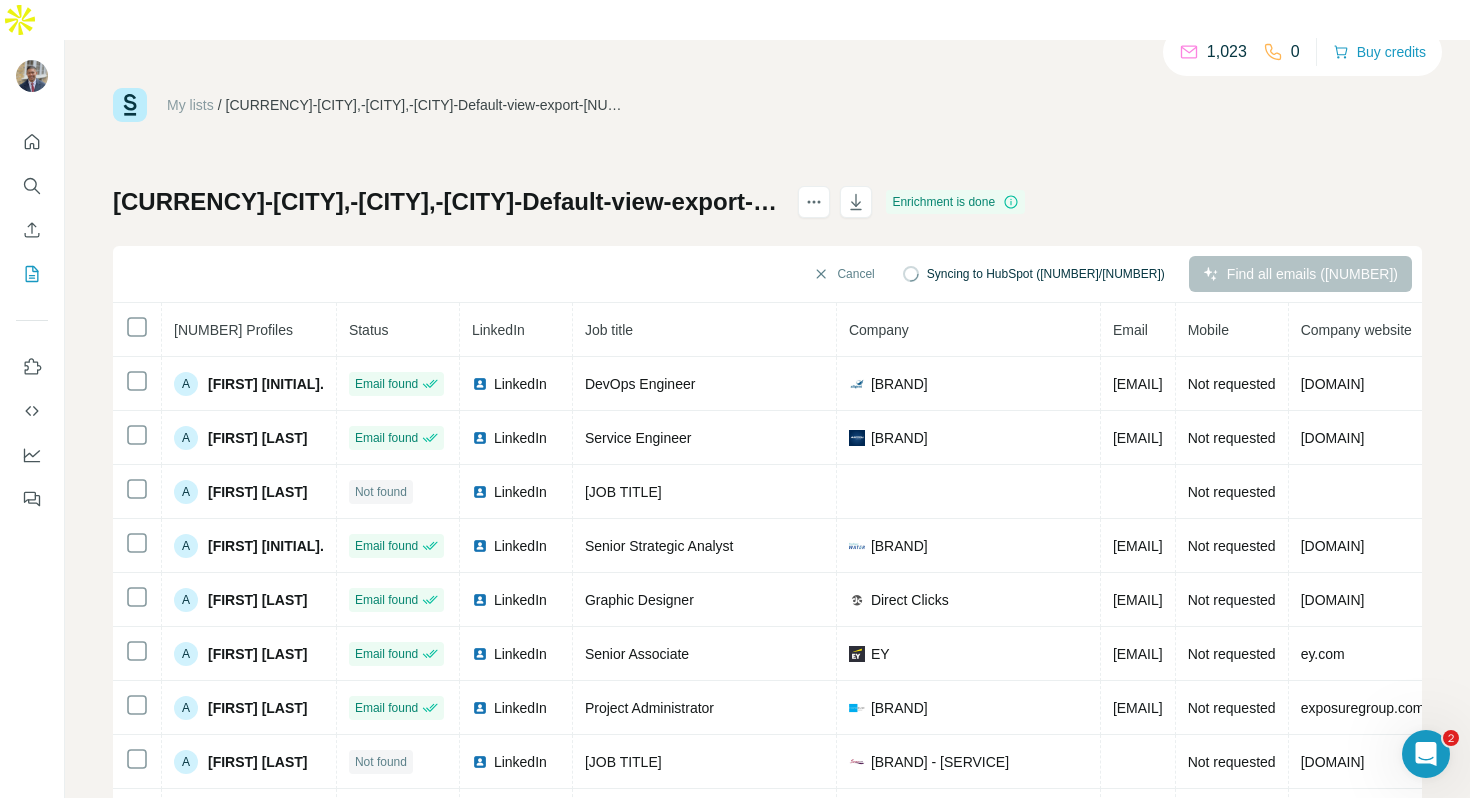 click on "My lists" at bounding box center [190, 105] 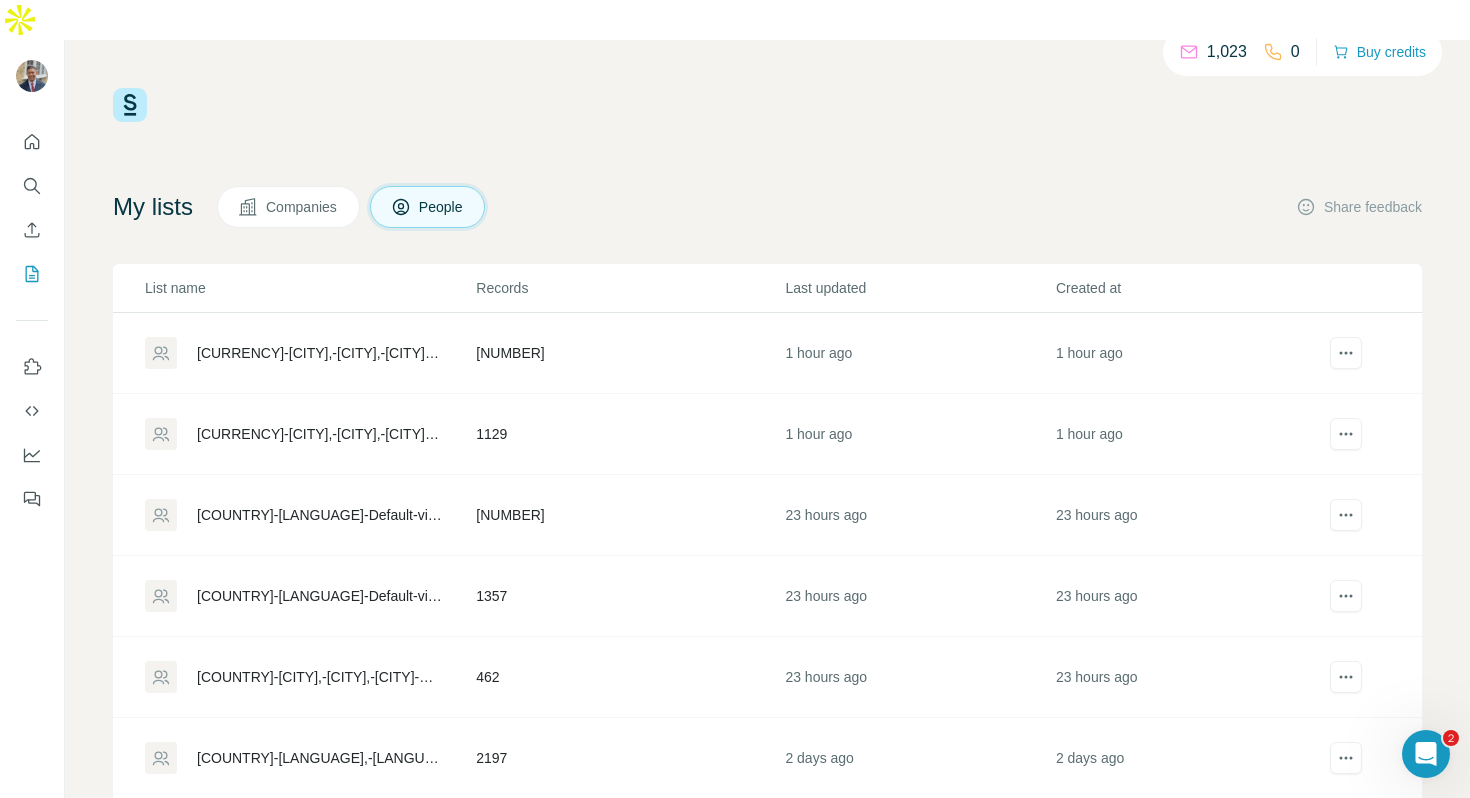 click on "[CURRENCY]-[CITY],-[CITY],-[CITY]-Default-view-export-[NUMBER]" at bounding box center [319, 434] 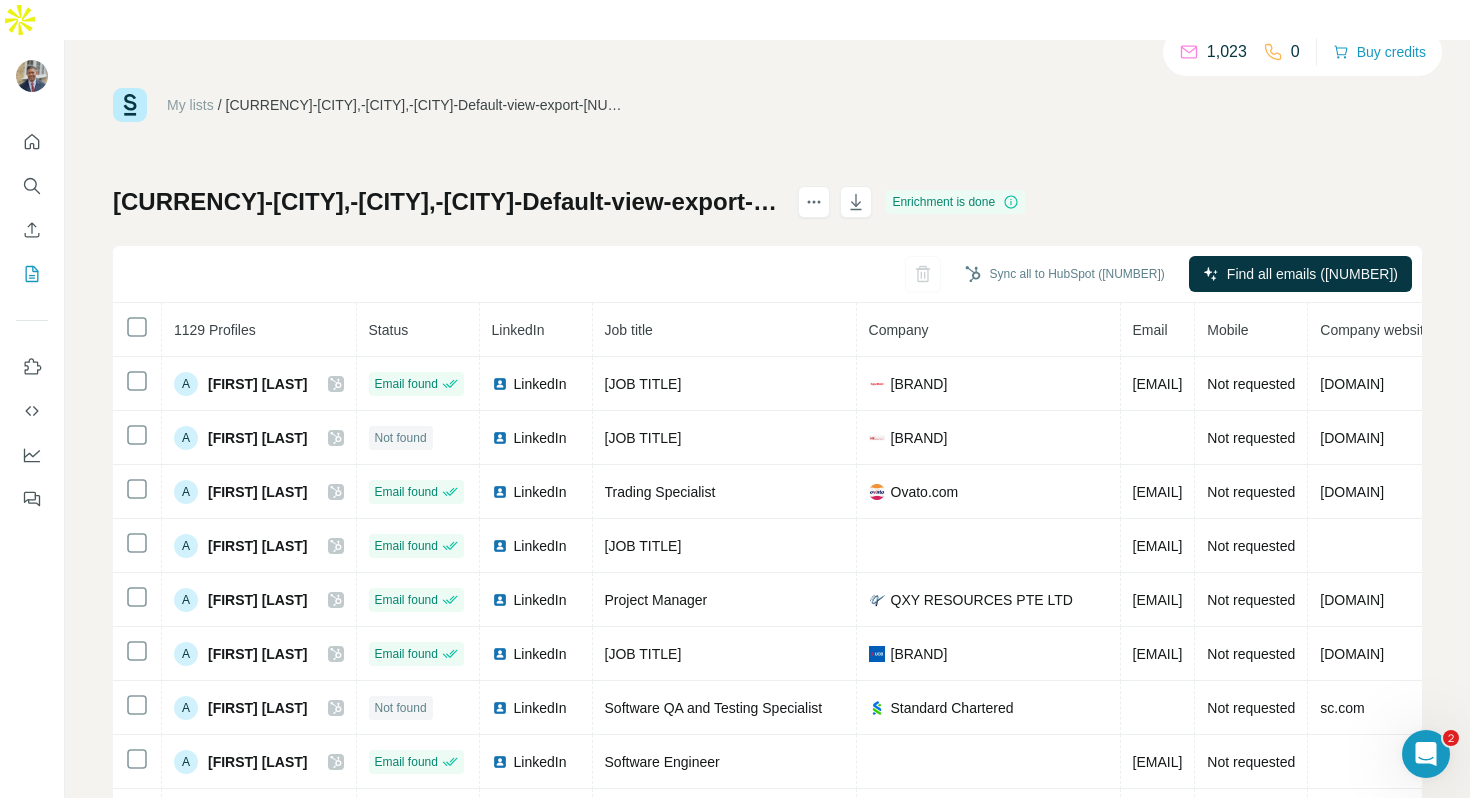 click on "My lists" at bounding box center [190, 105] 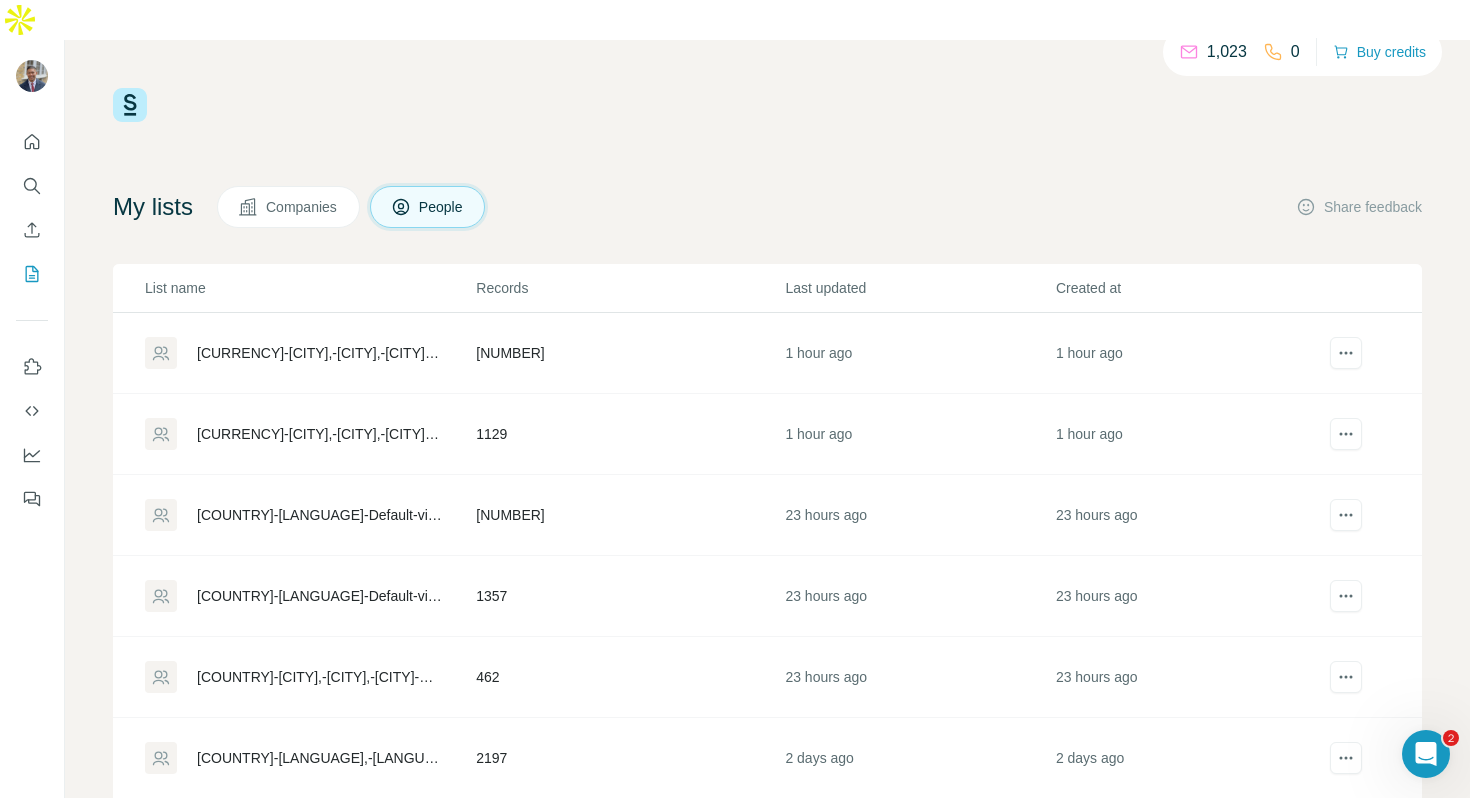 click on "[CURRENCY]-[CITY],-[CITY],-[CITY]-Default-view-export-[NUMBER]" at bounding box center (319, 353) 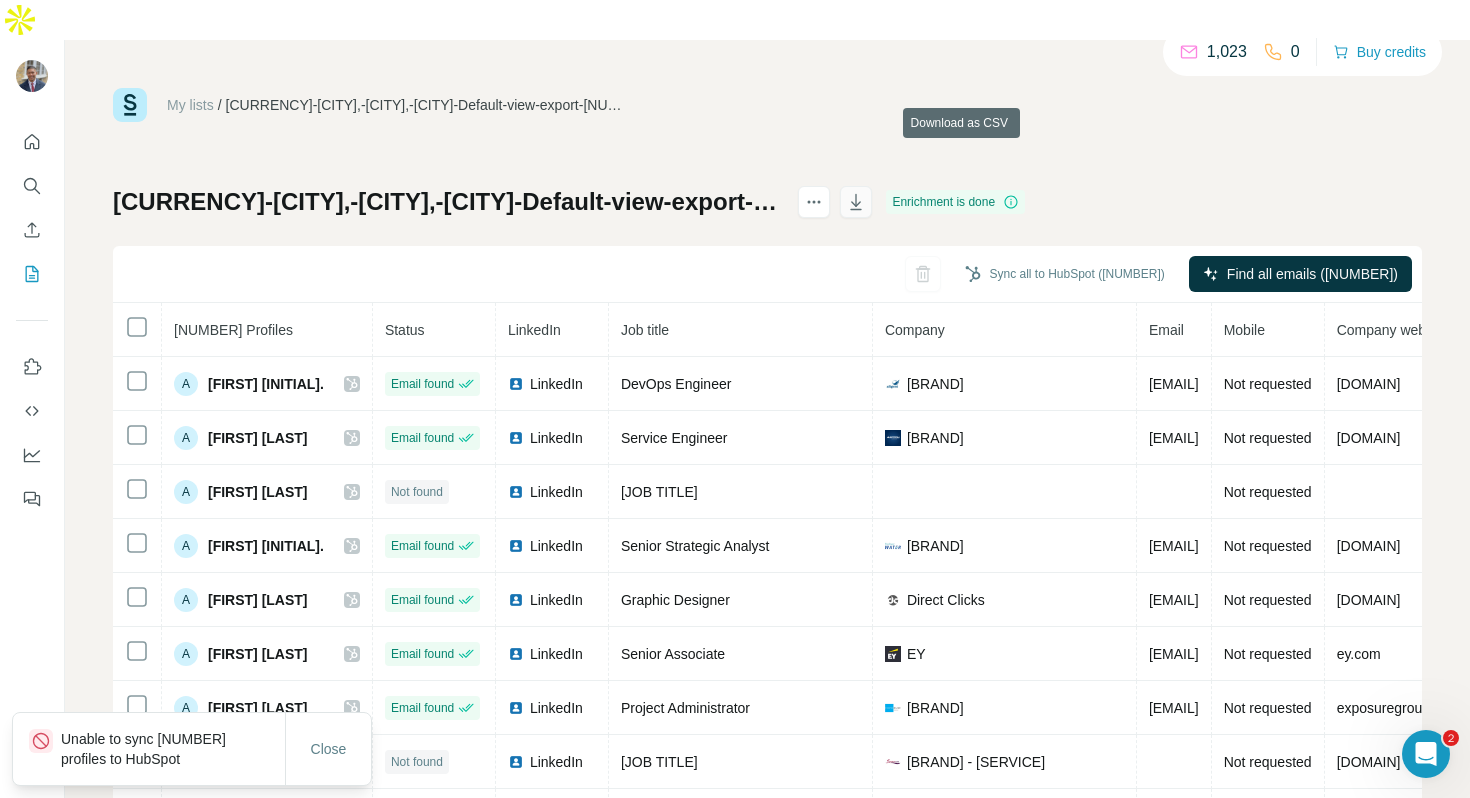 click 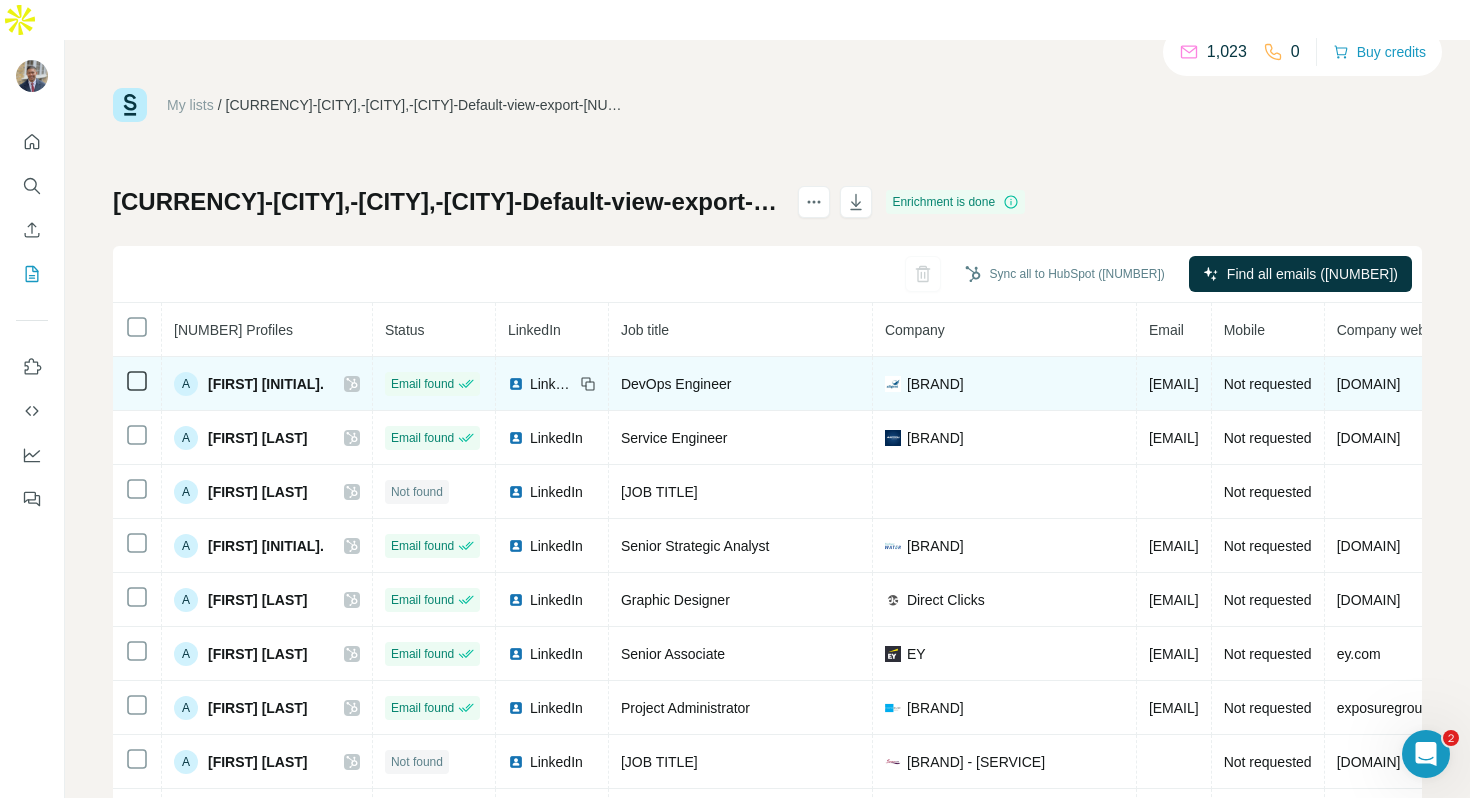 scroll, scrollTop: 66, scrollLeft: 0, axis: vertical 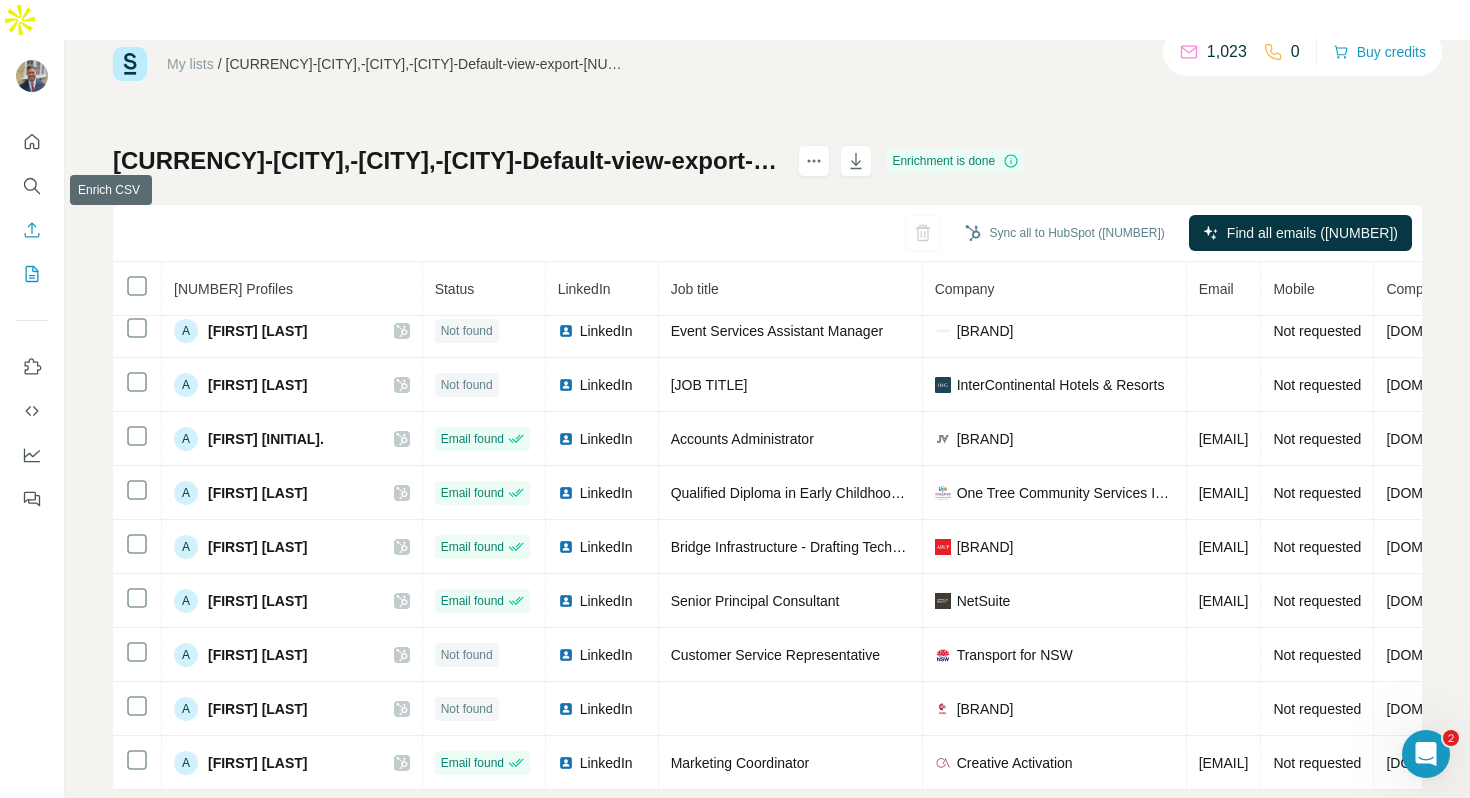 click 